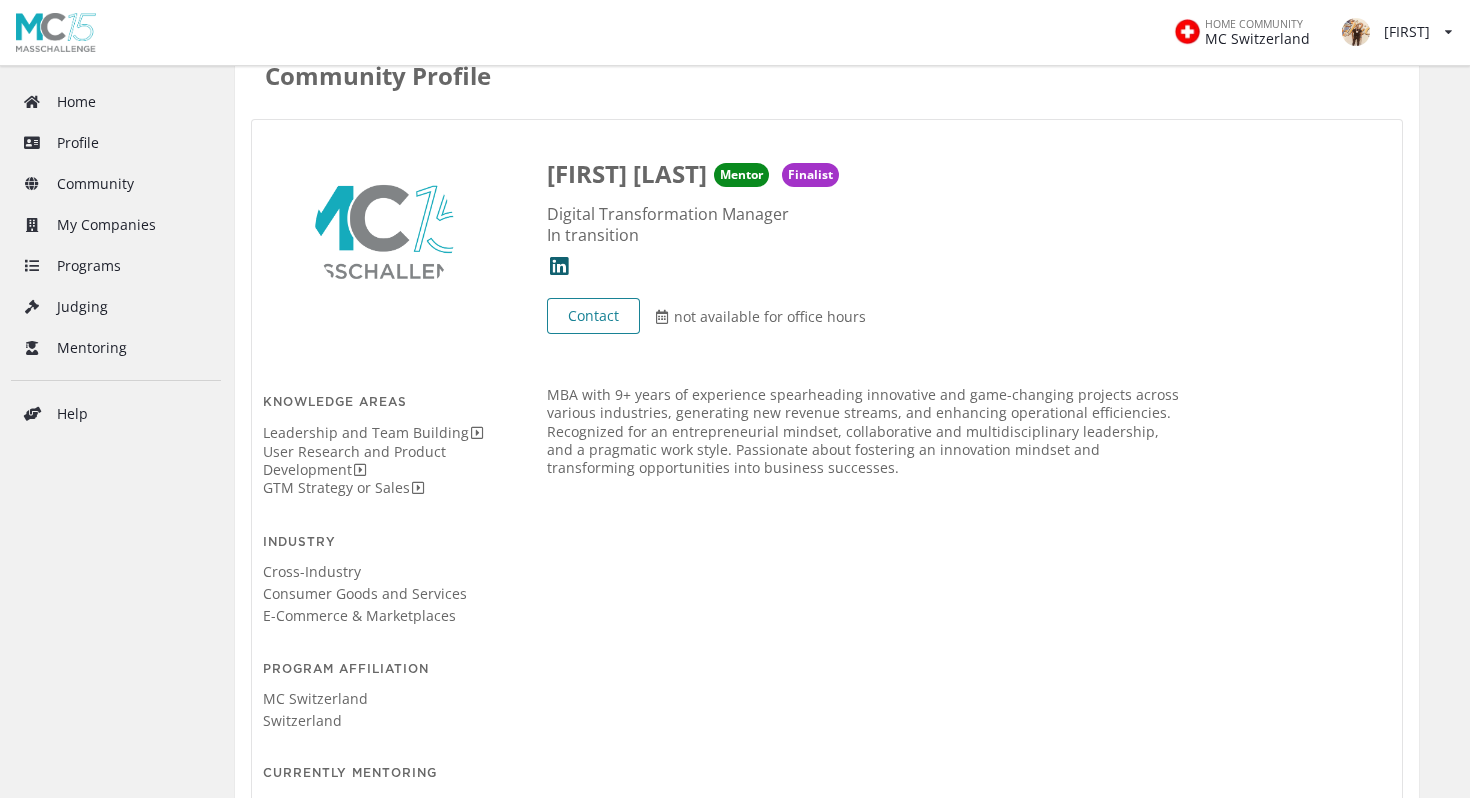scroll, scrollTop: 107, scrollLeft: 0, axis: vertical 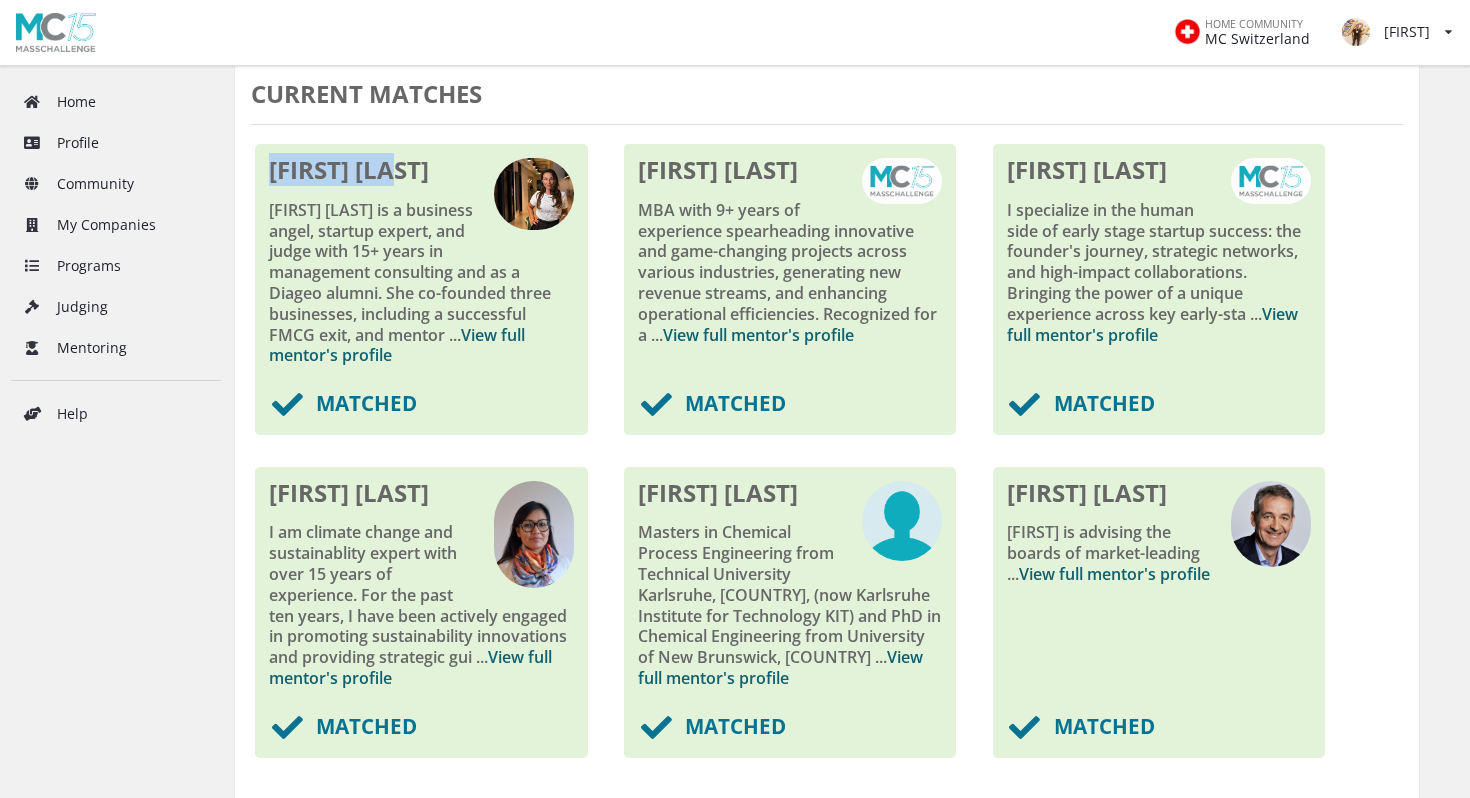 drag, startPoint x: 407, startPoint y: 177, endPoint x: 275, endPoint y: 177, distance: 132 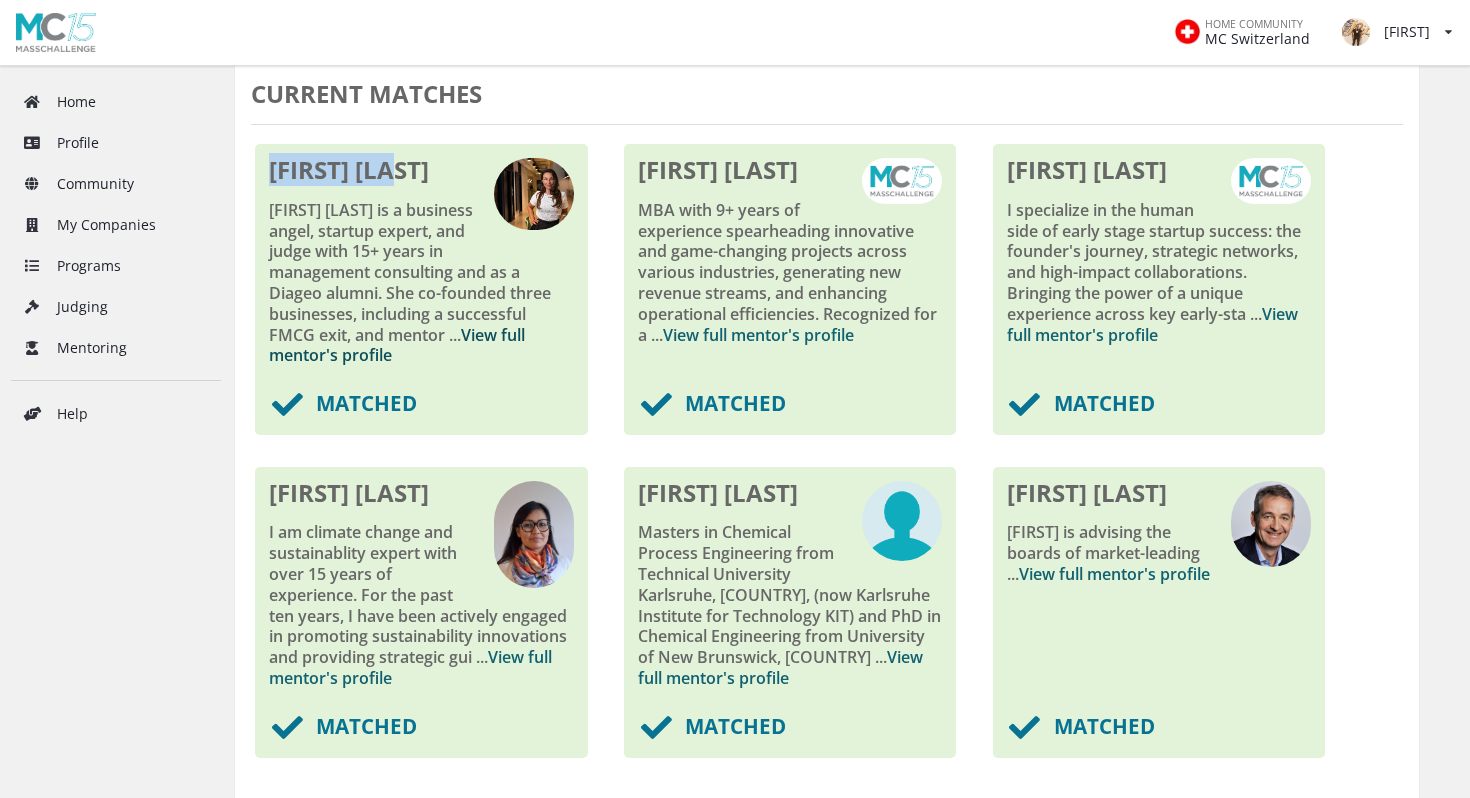 click on "View full mentor's profile" at bounding box center [397, 345] 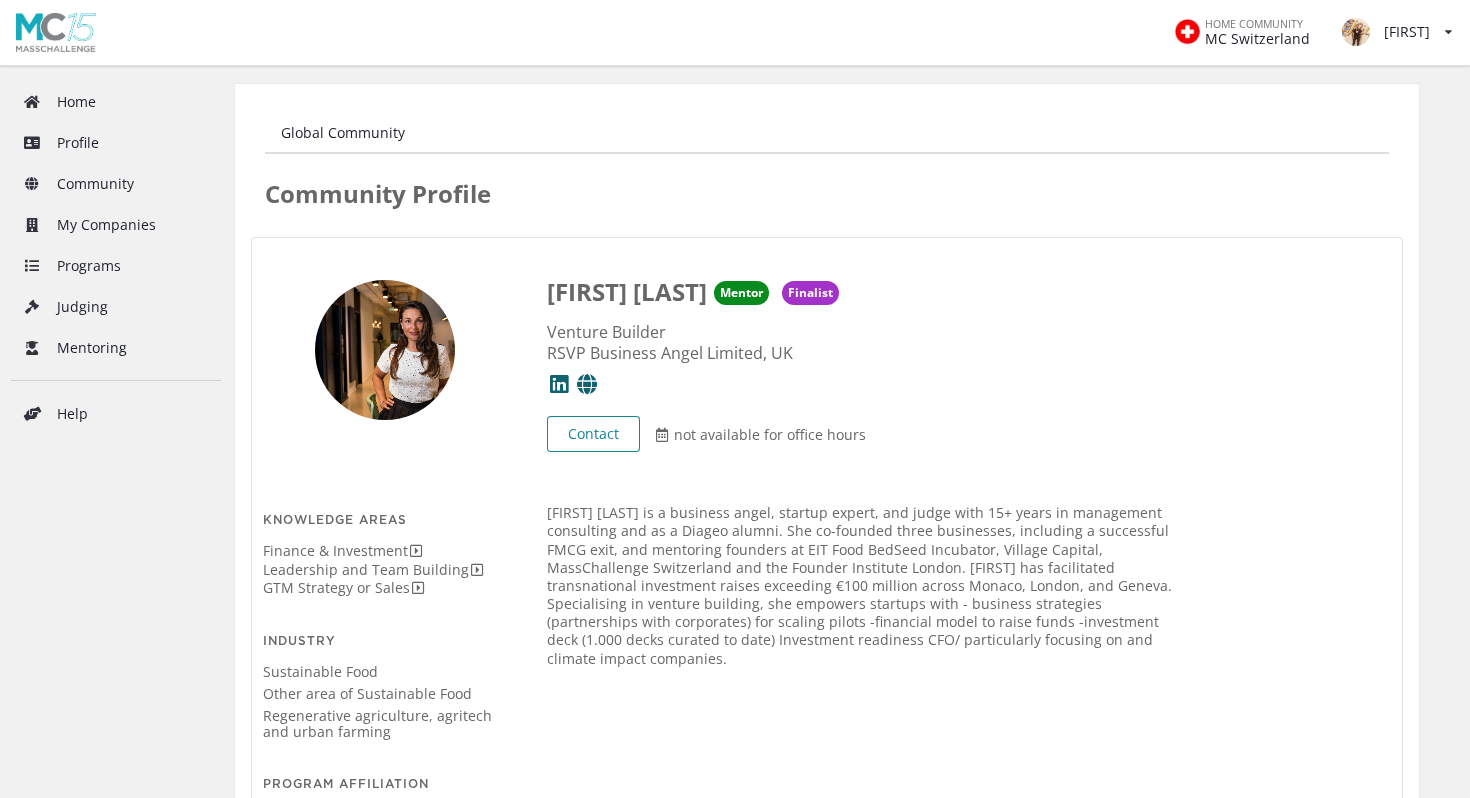 scroll, scrollTop: 0, scrollLeft: 0, axis: both 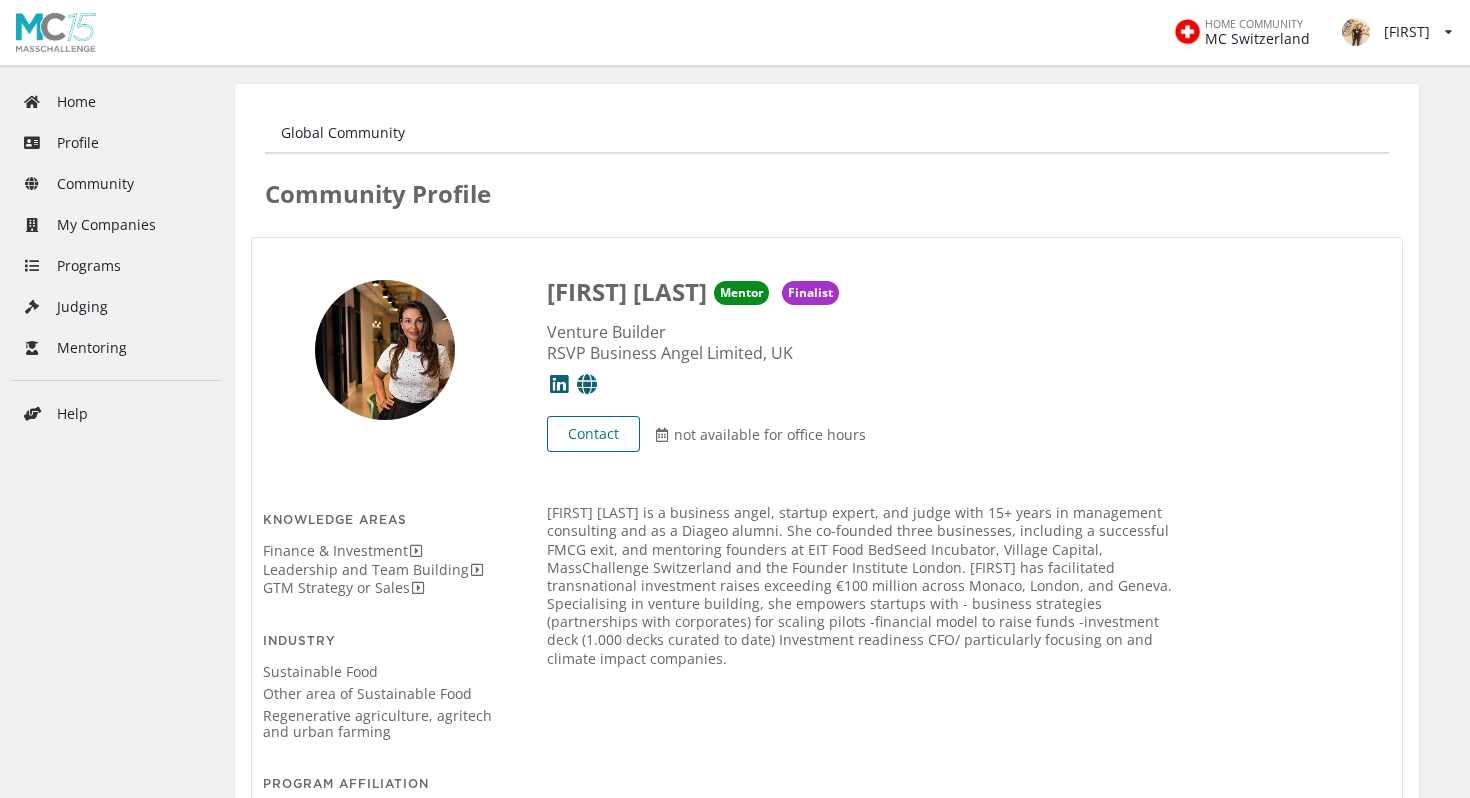 click on "Contact" at bounding box center [593, 434] 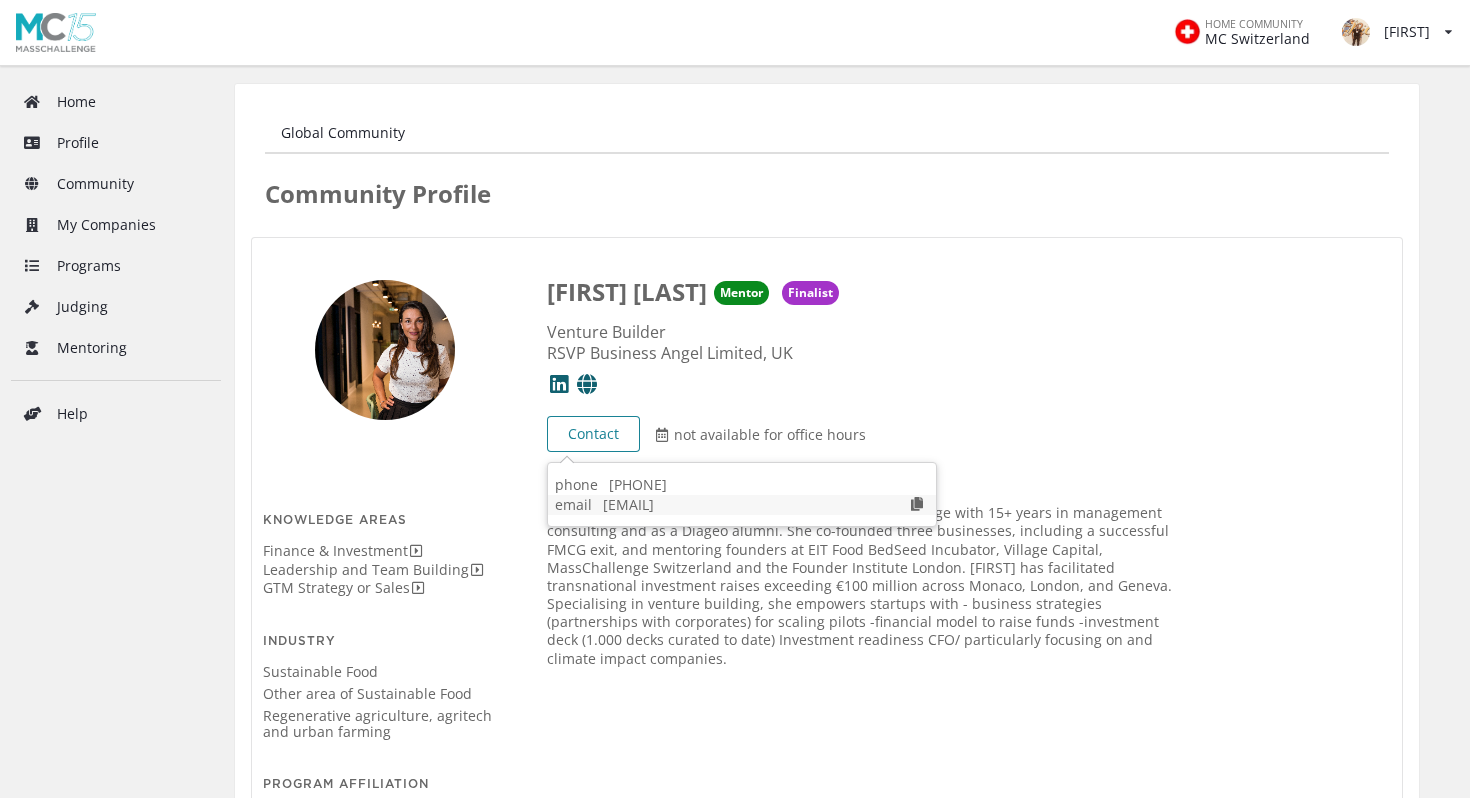 click at bounding box center [917, 504] 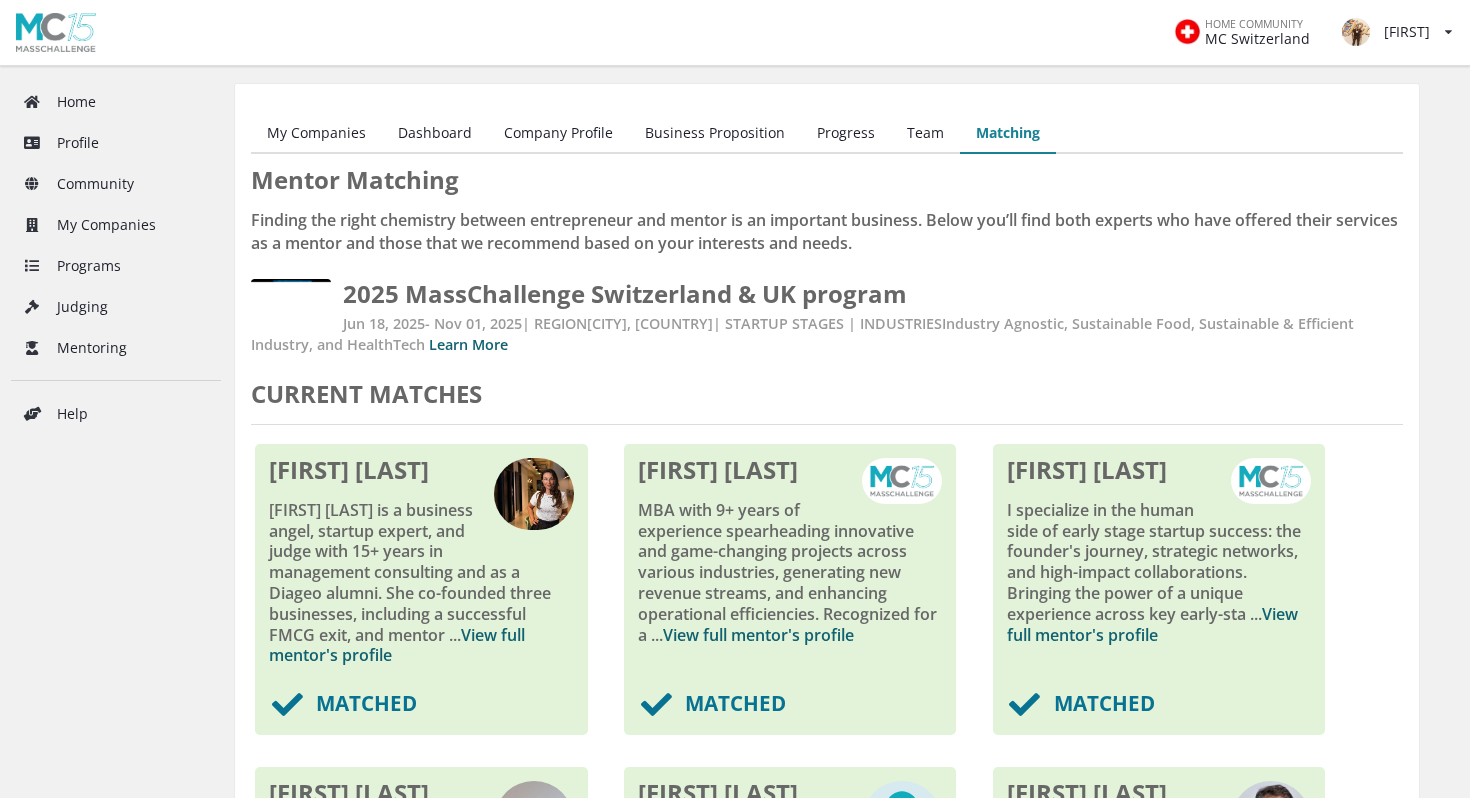 scroll, scrollTop: 300, scrollLeft: 0, axis: vertical 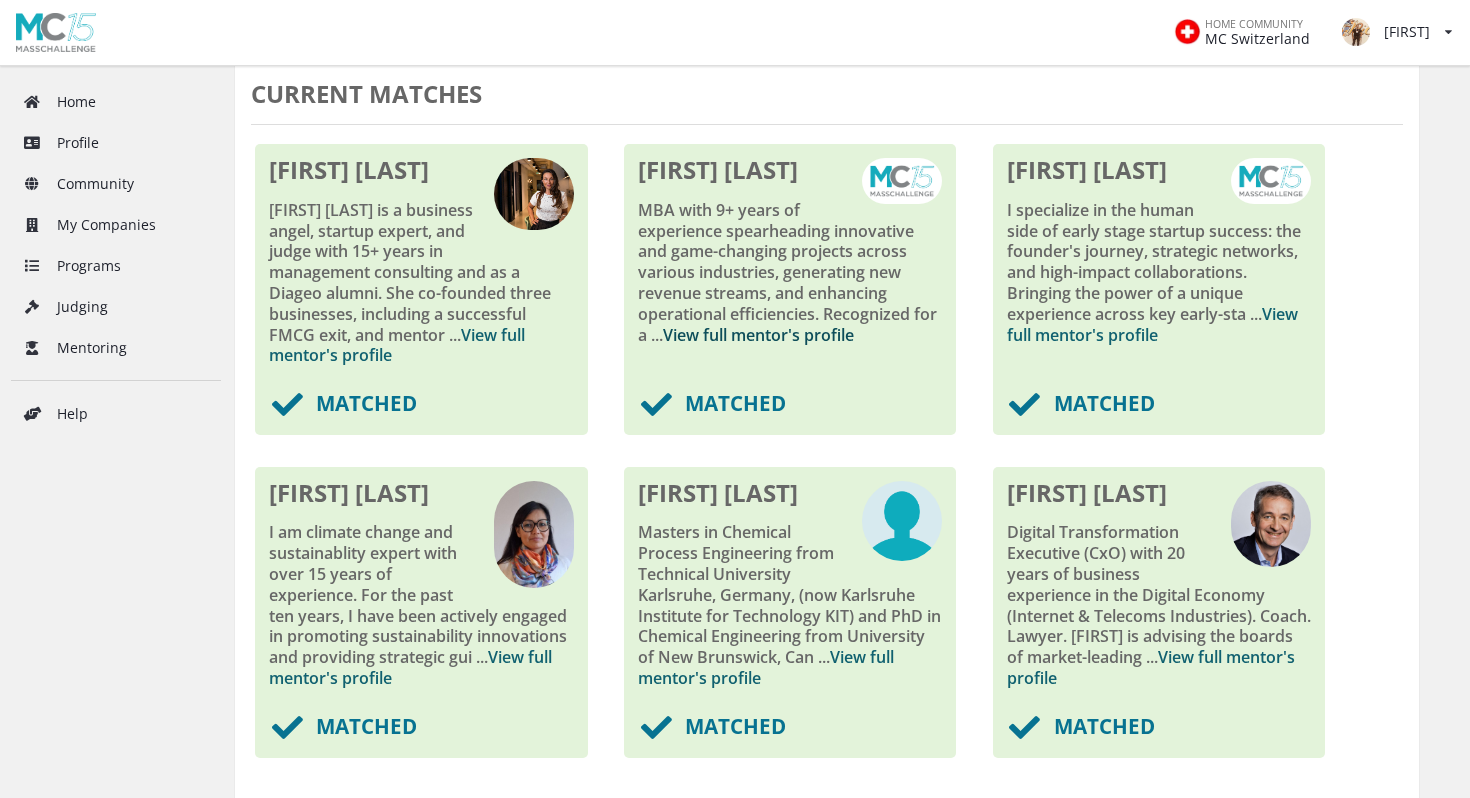 click on "View full mentor's profile" at bounding box center [758, 335] 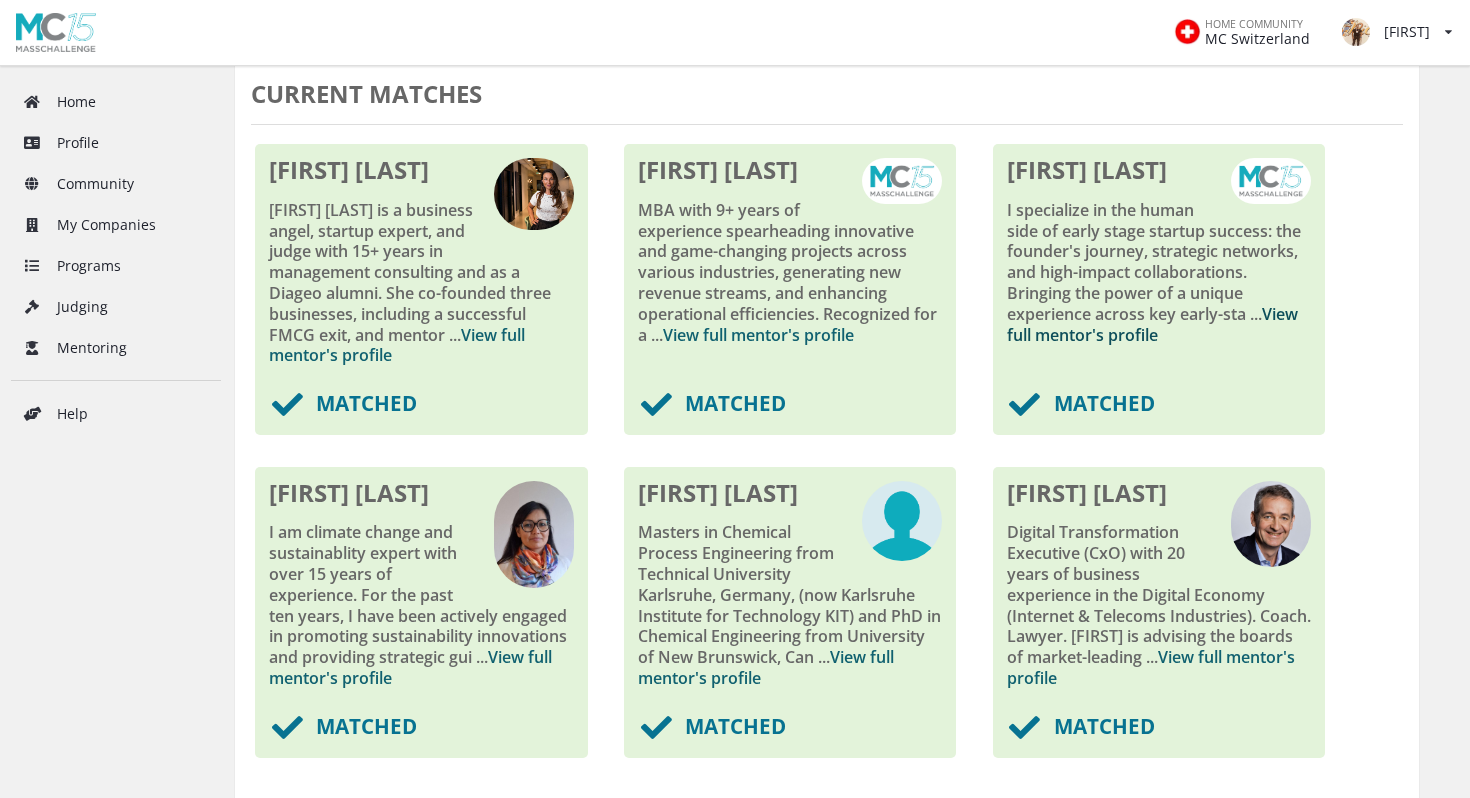 click on "View full mentor's profile" at bounding box center (1152, 324) 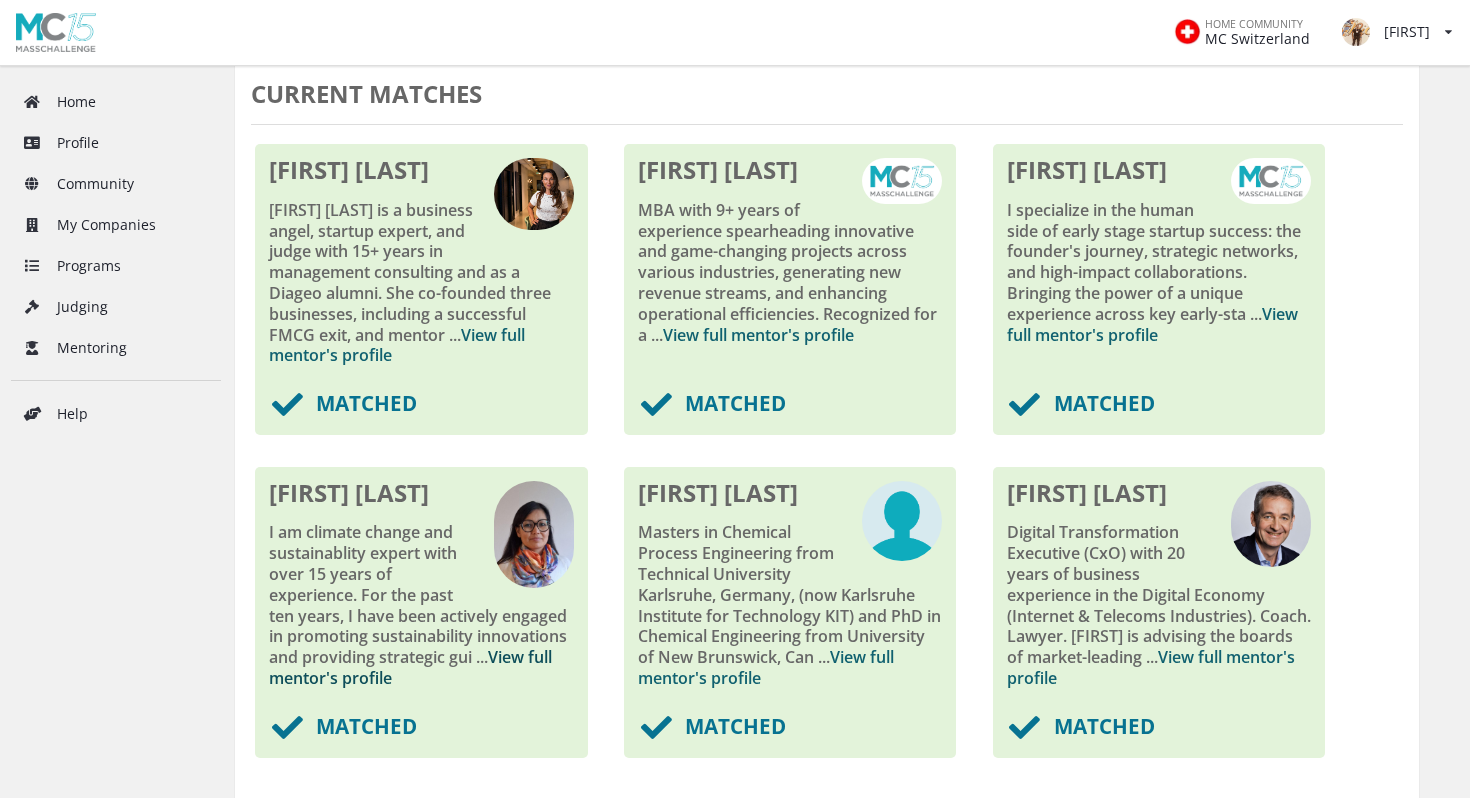 click on "View full mentor's profile" at bounding box center (410, 667) 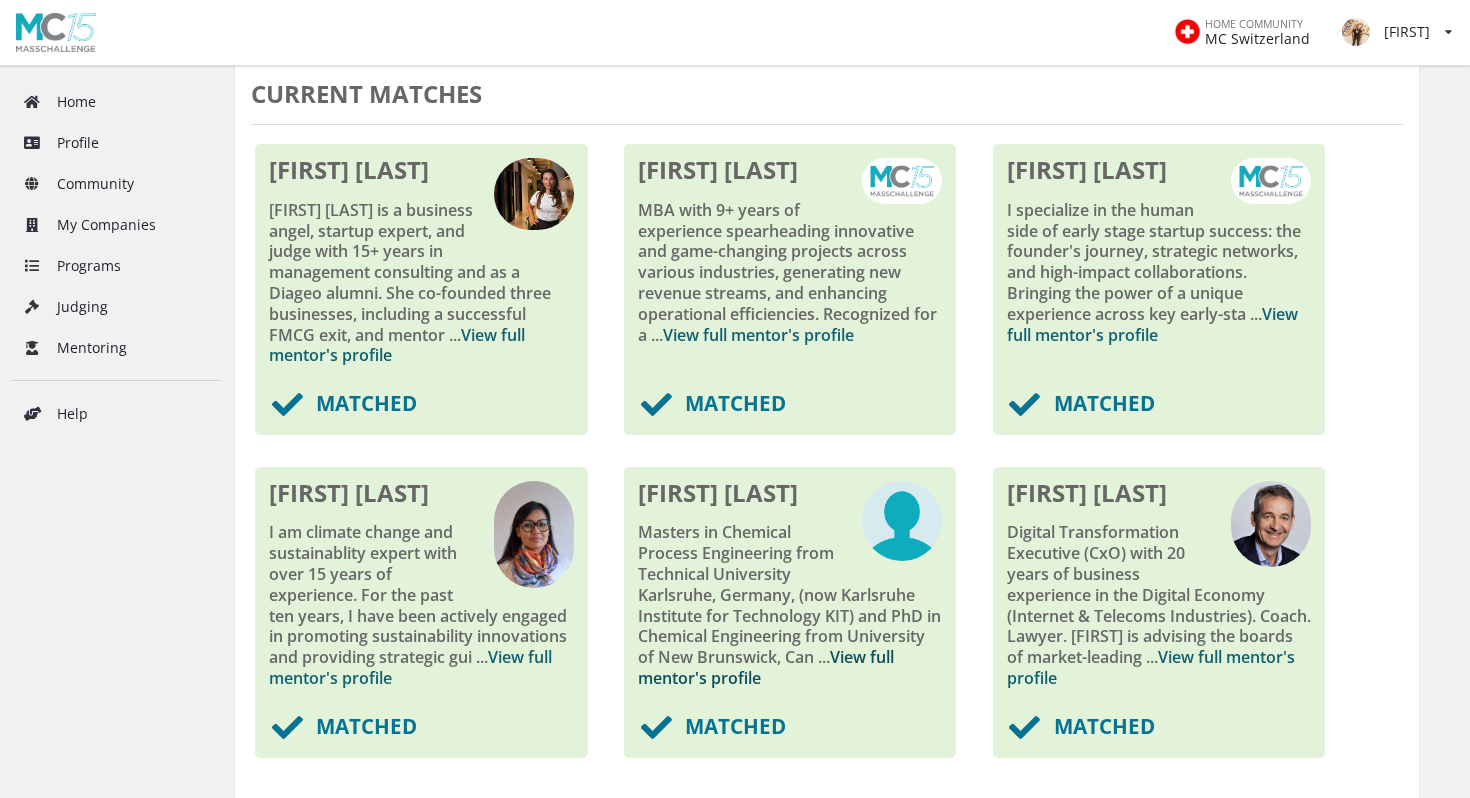 click on "View full mentor's profile" at bounding box center (766, 667) 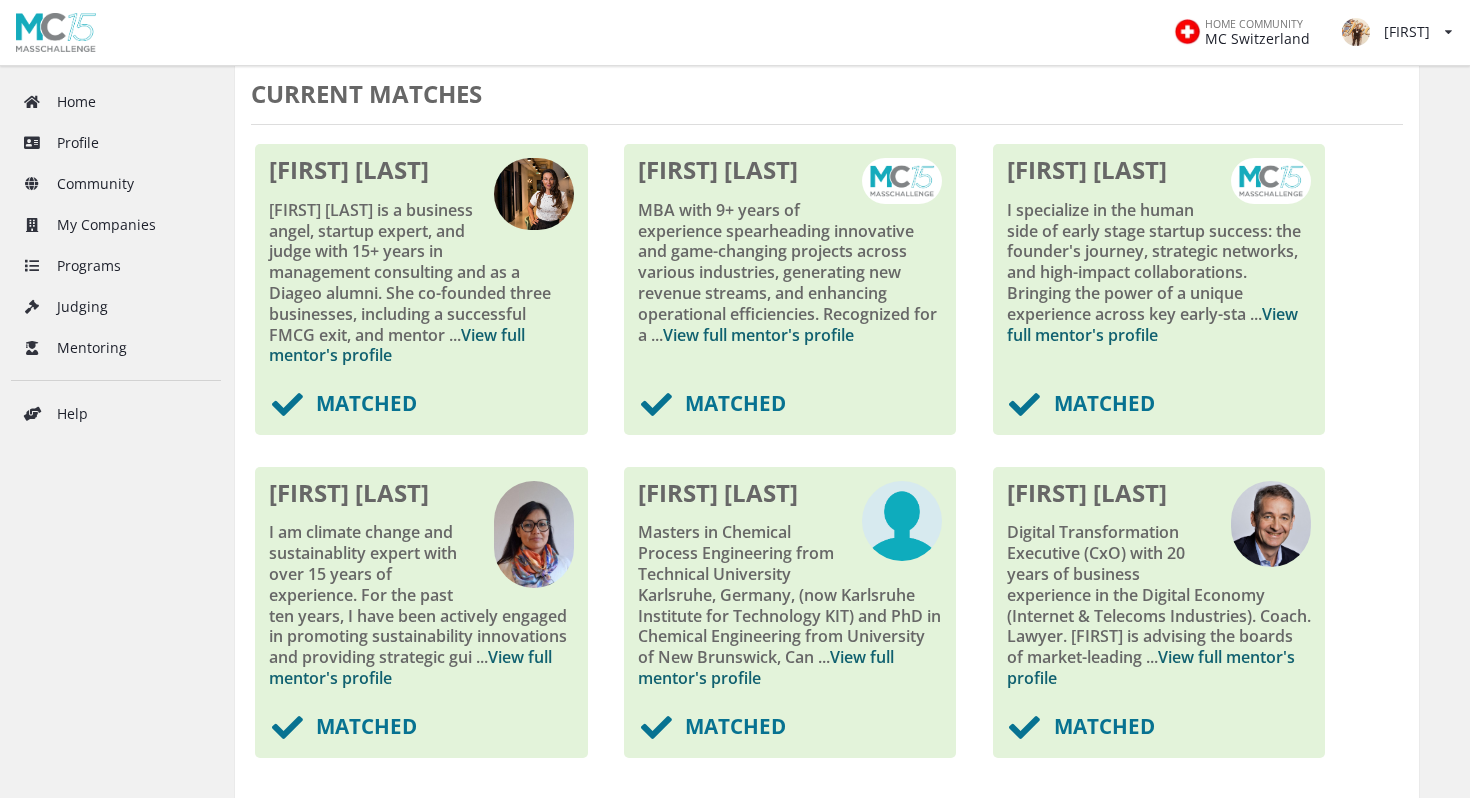 click on "MATCHED" at bounding box center (421, 405) 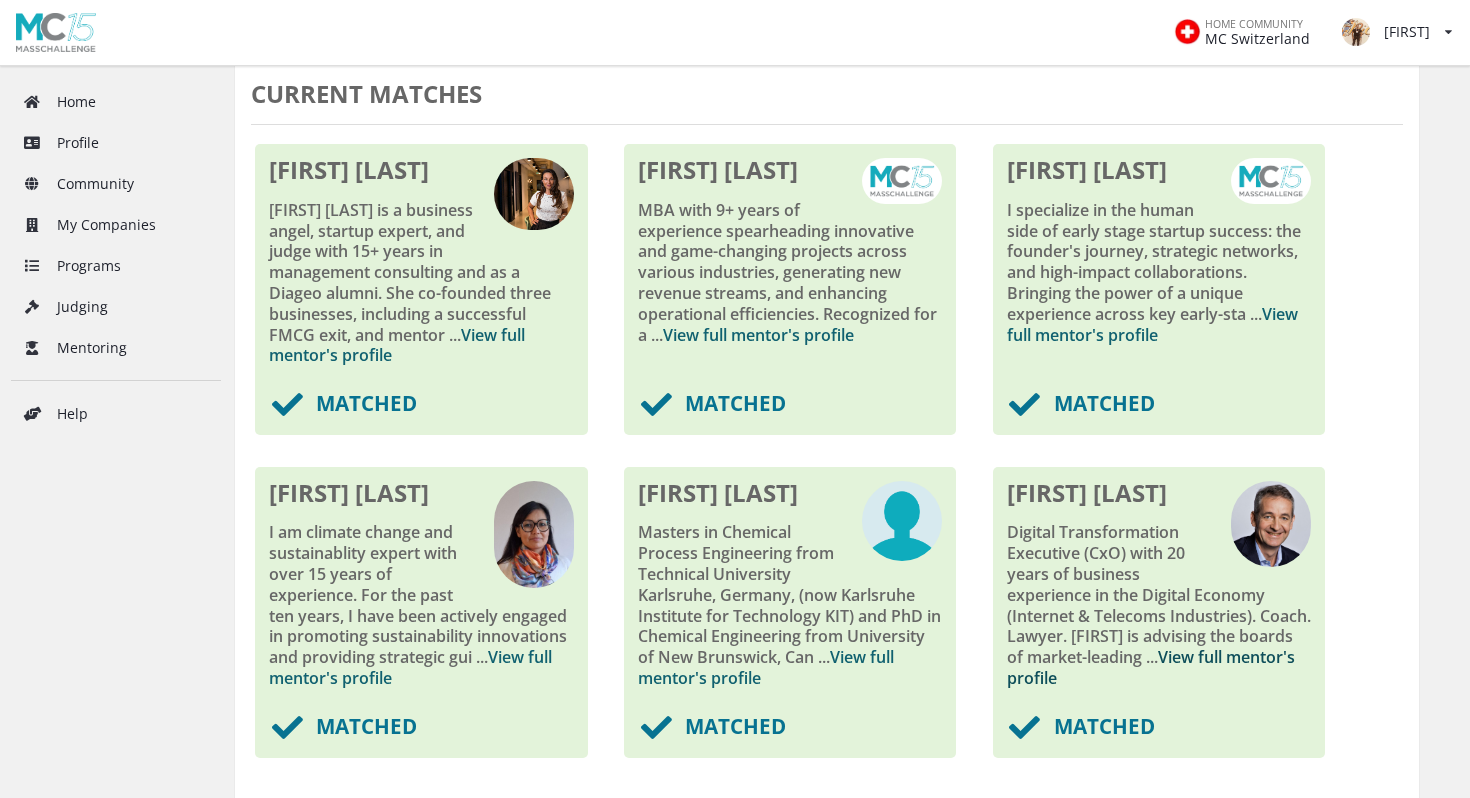 click on "View full mentor's profile" at bounding box center [1151, 667] 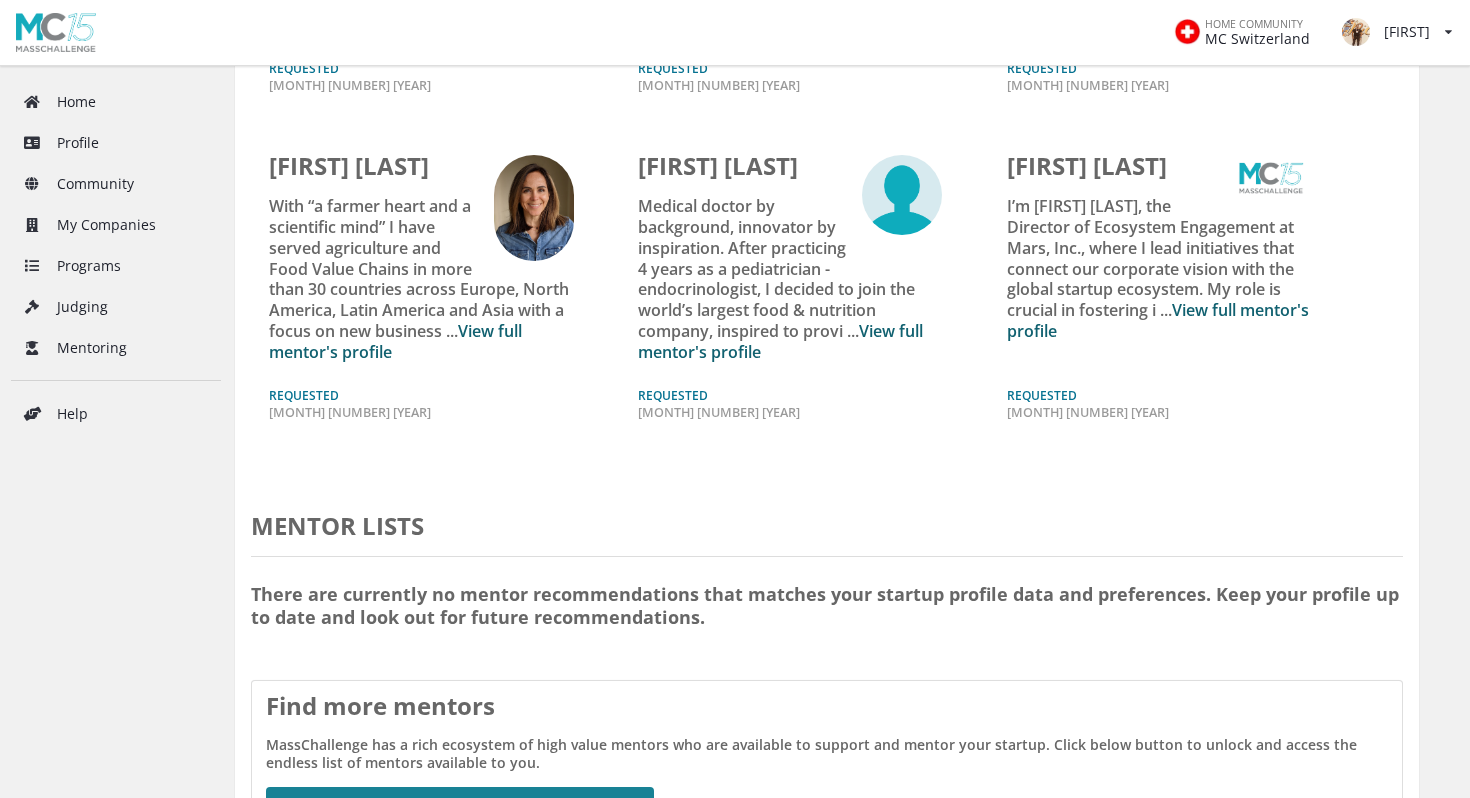 scroll, scrollTop: 1767, scrollLeft: 0, axis: vertical 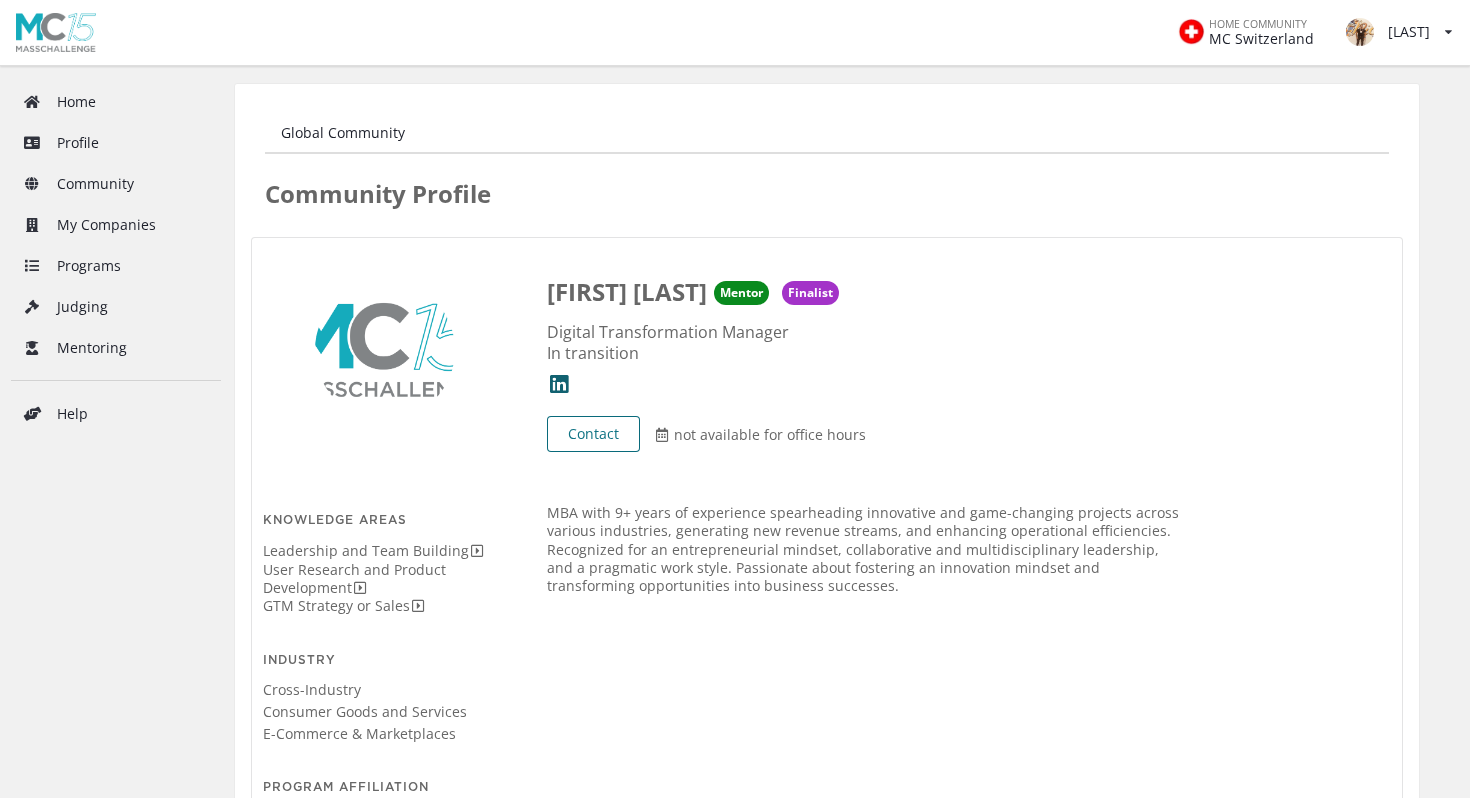 click on "Contact" at bounding box center [593, 434] 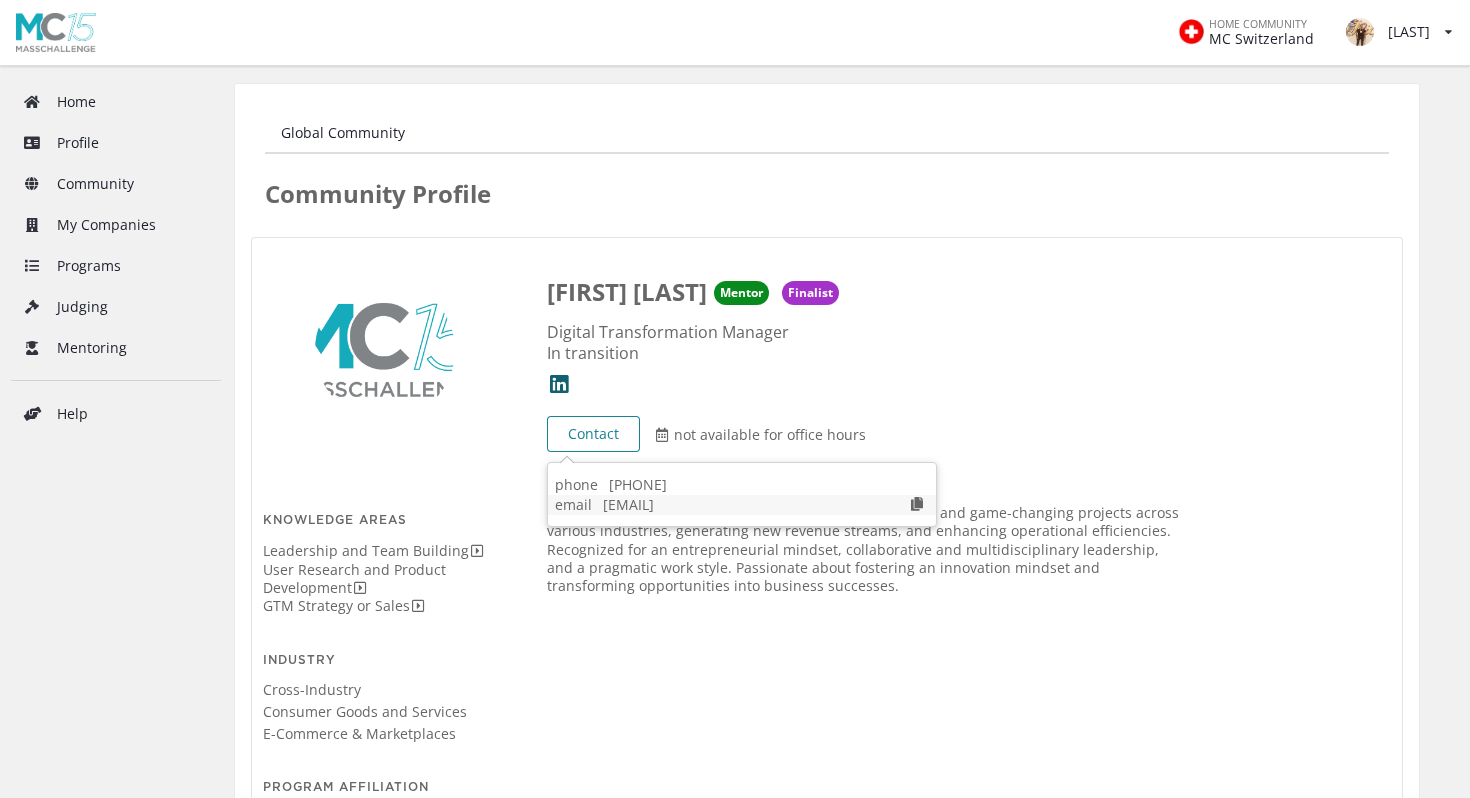 click at bounding box center [917, 504] 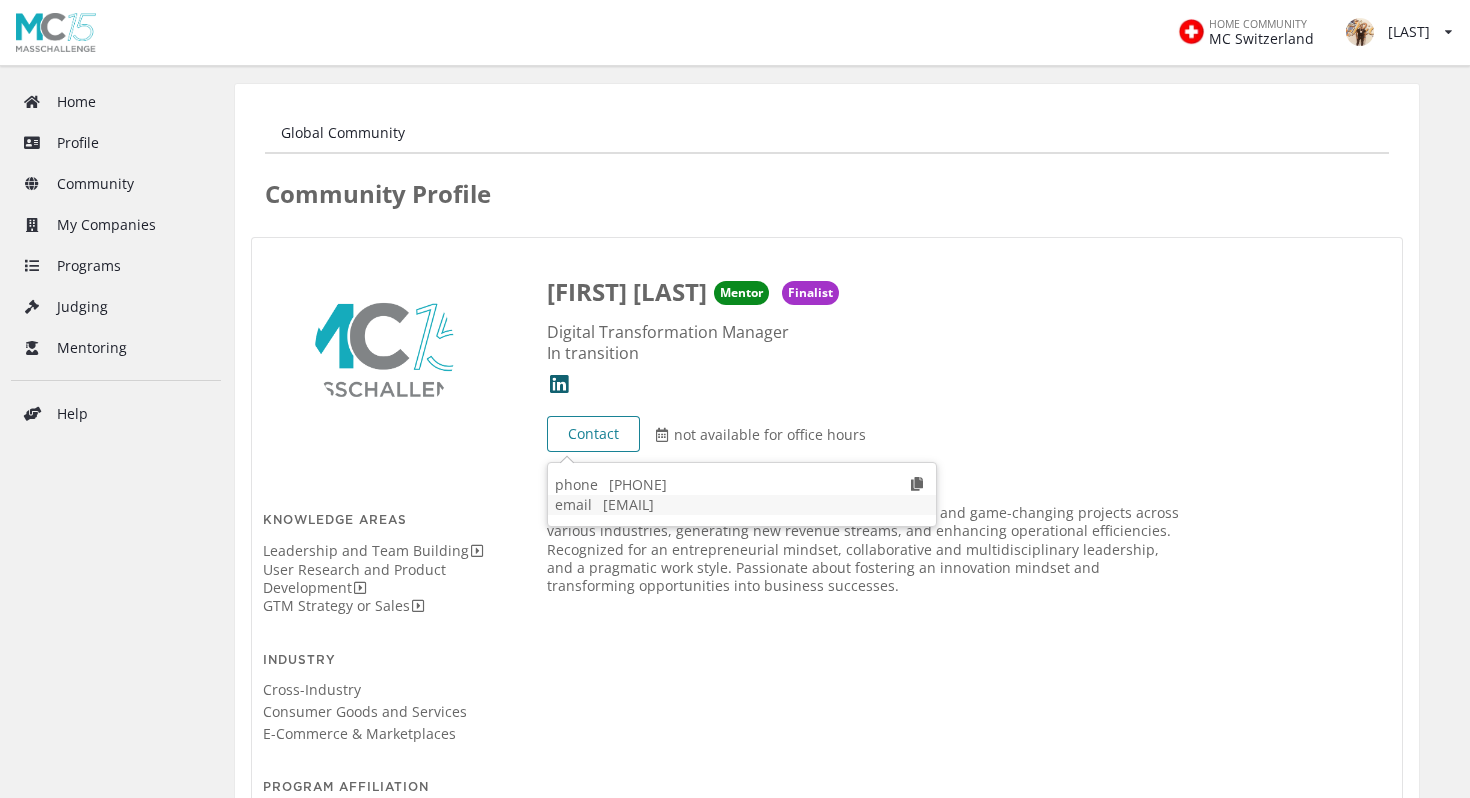 click on "Digital Transformation Manager" at bounding box center [864, 332] 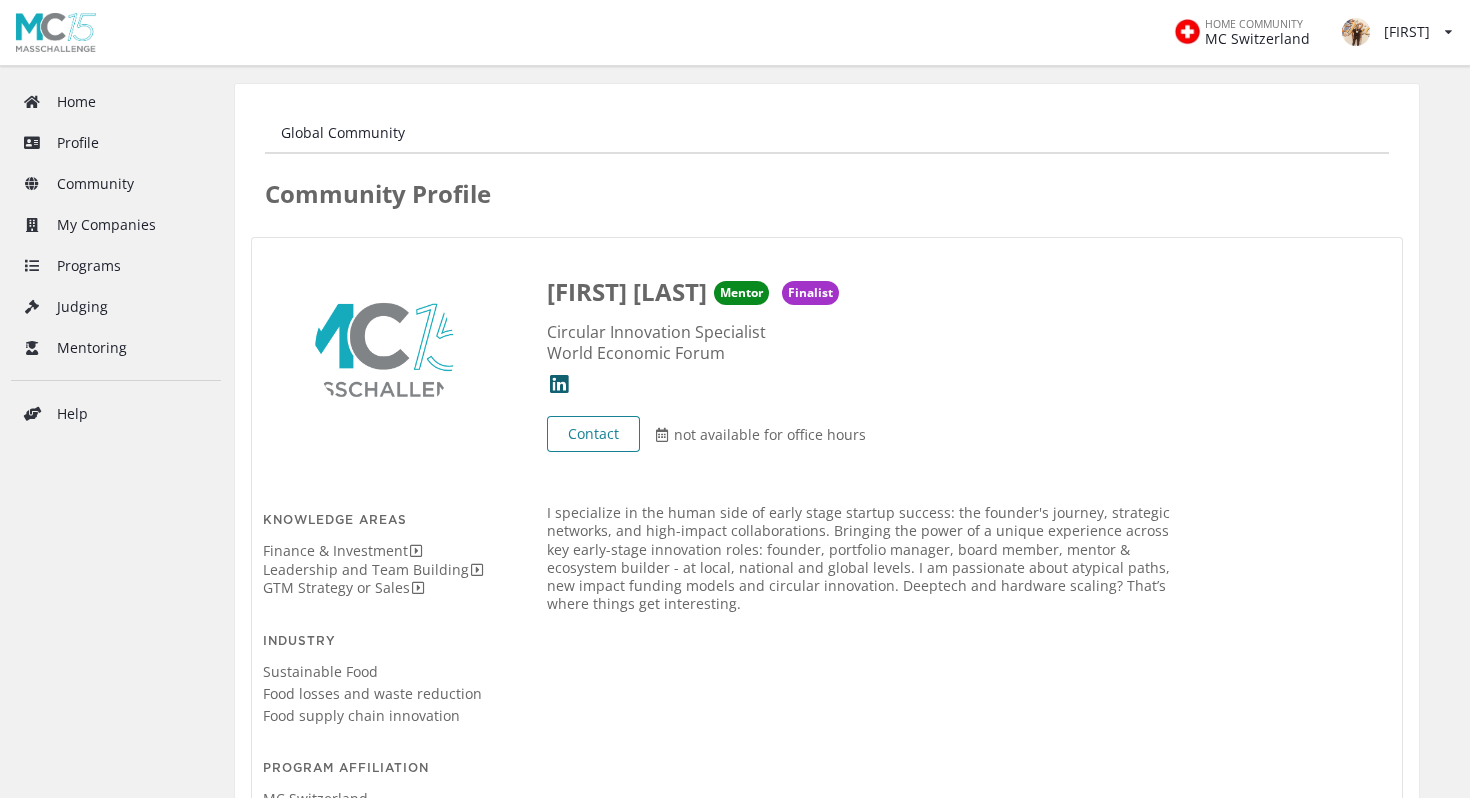 scroll, scrollTop: 0, scrollLeft: 0, axis: both 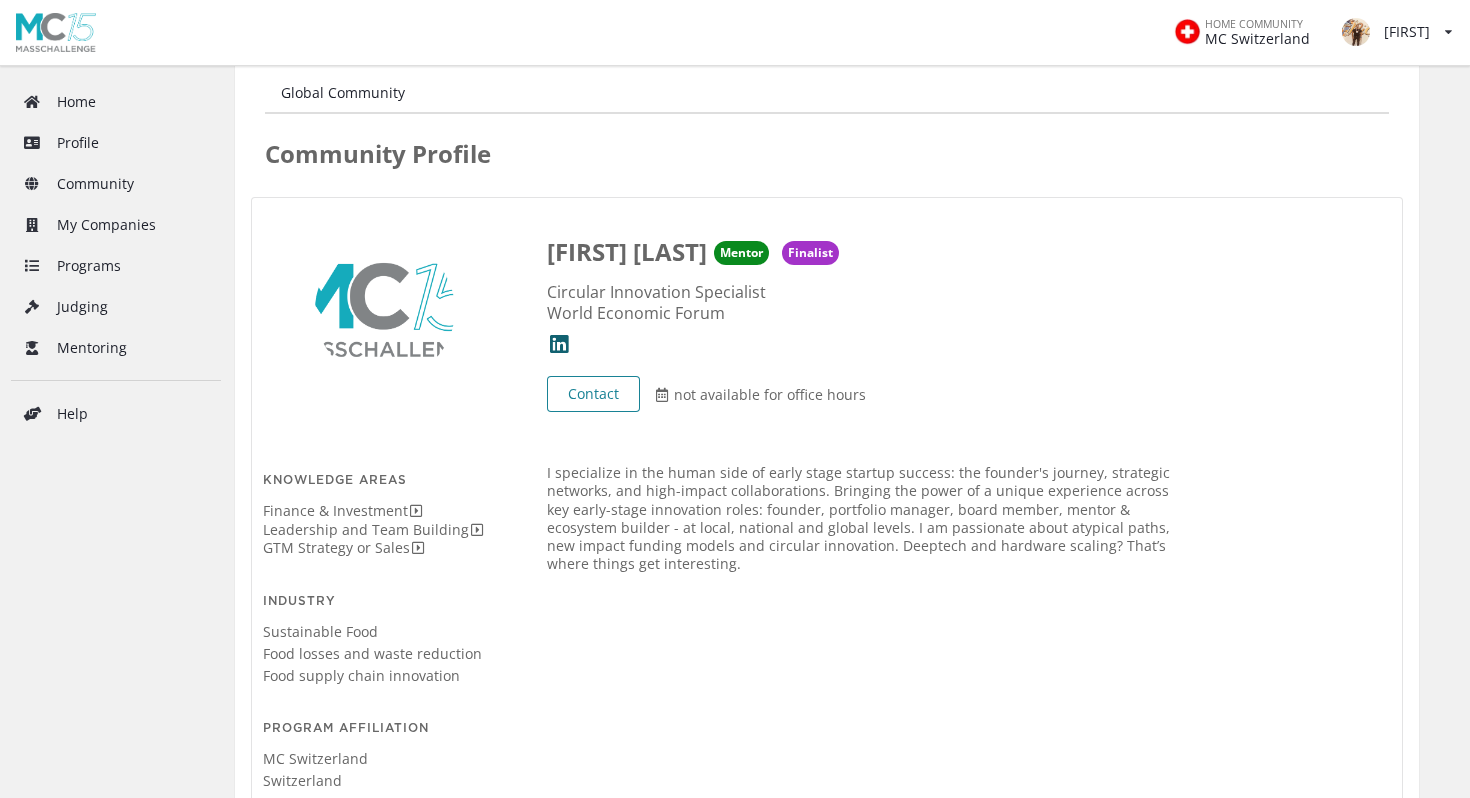 click on "[FIRST] [LAST] [ROLE] [ORGANIZATION]" at bounding box center [864, 252] 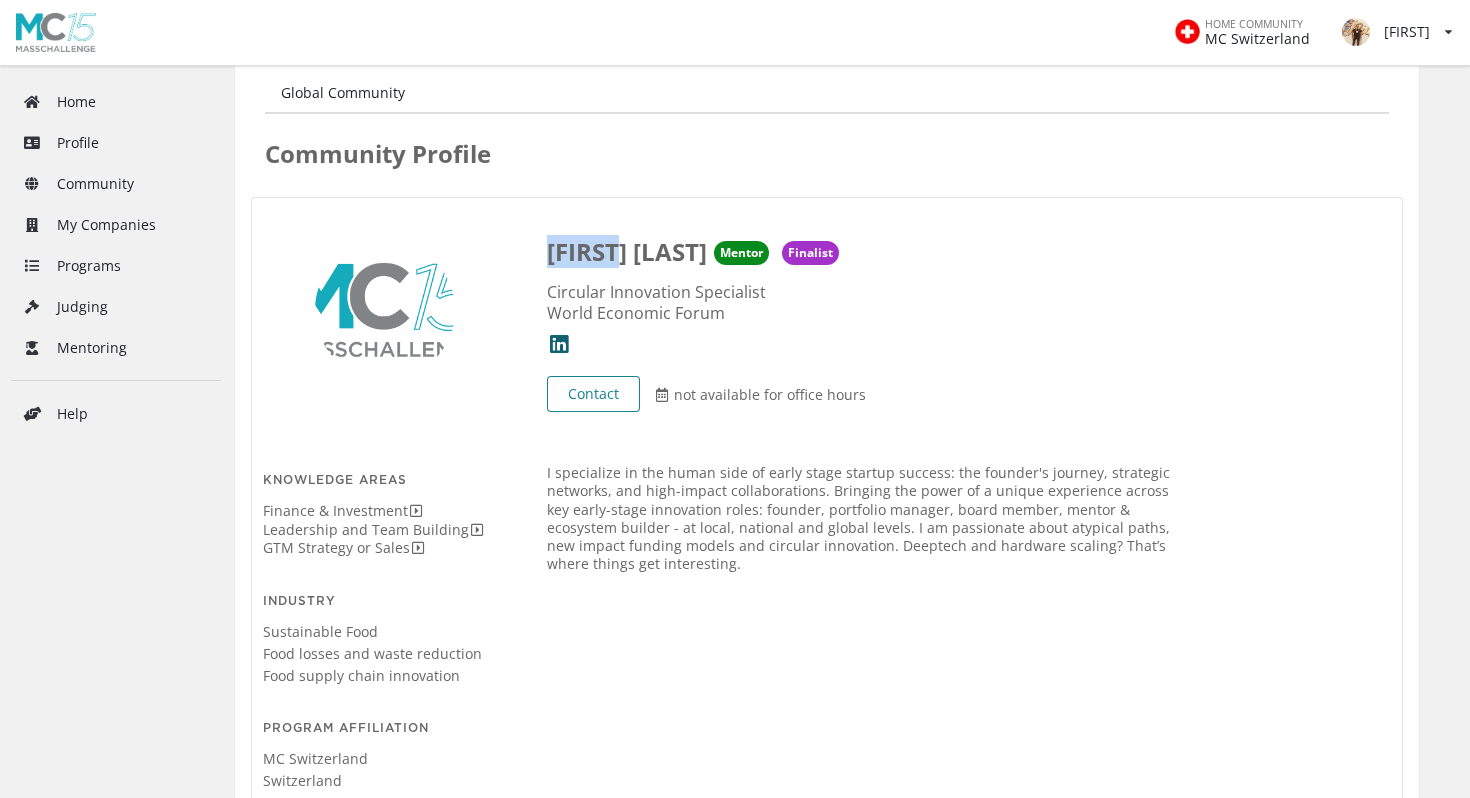 drag, startPoint x: 619, startPoint y: 250, endPoint x: 493, endPoint y: 249, distance: 126.00397 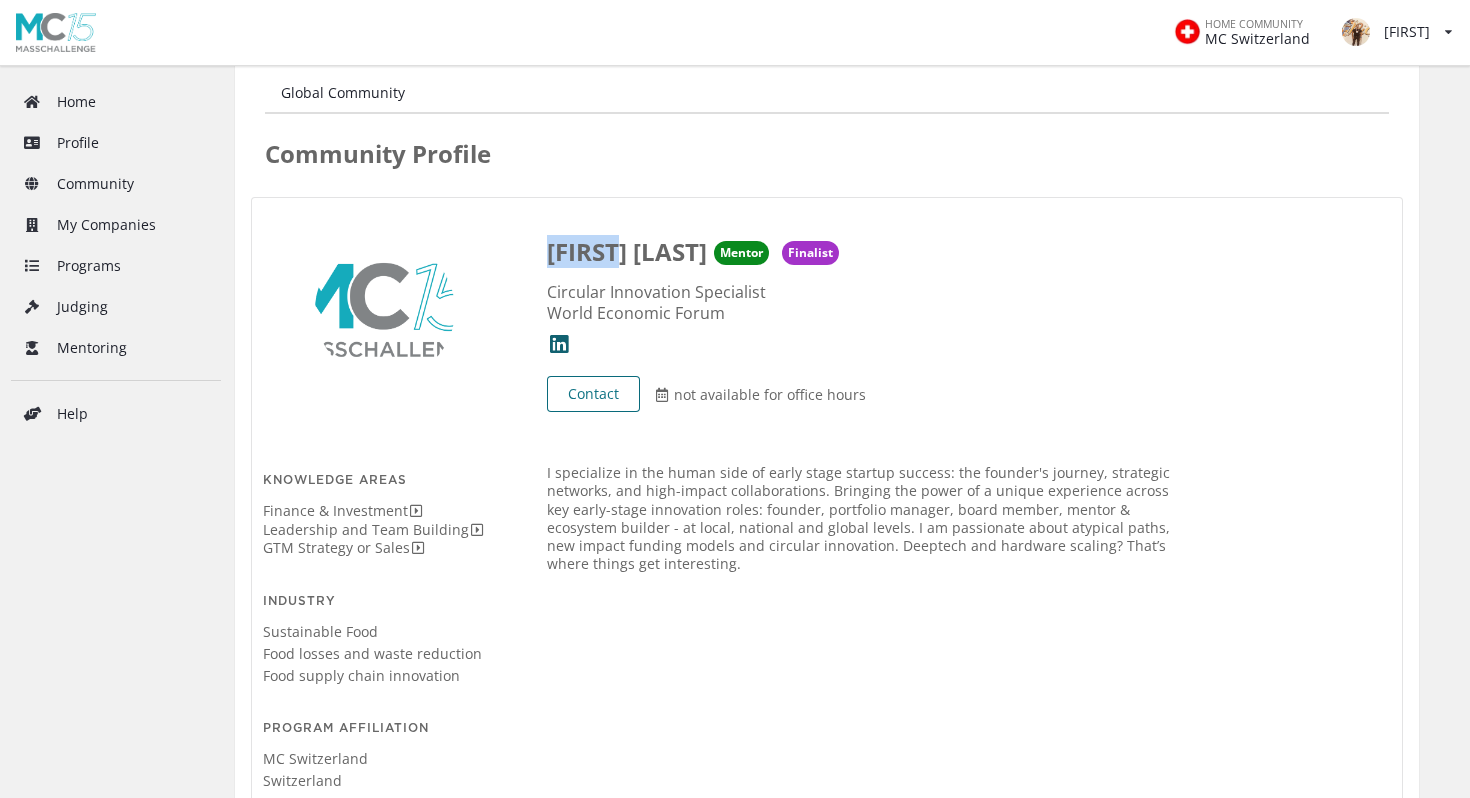 click on "Contact" at bounding box center [593, 394] 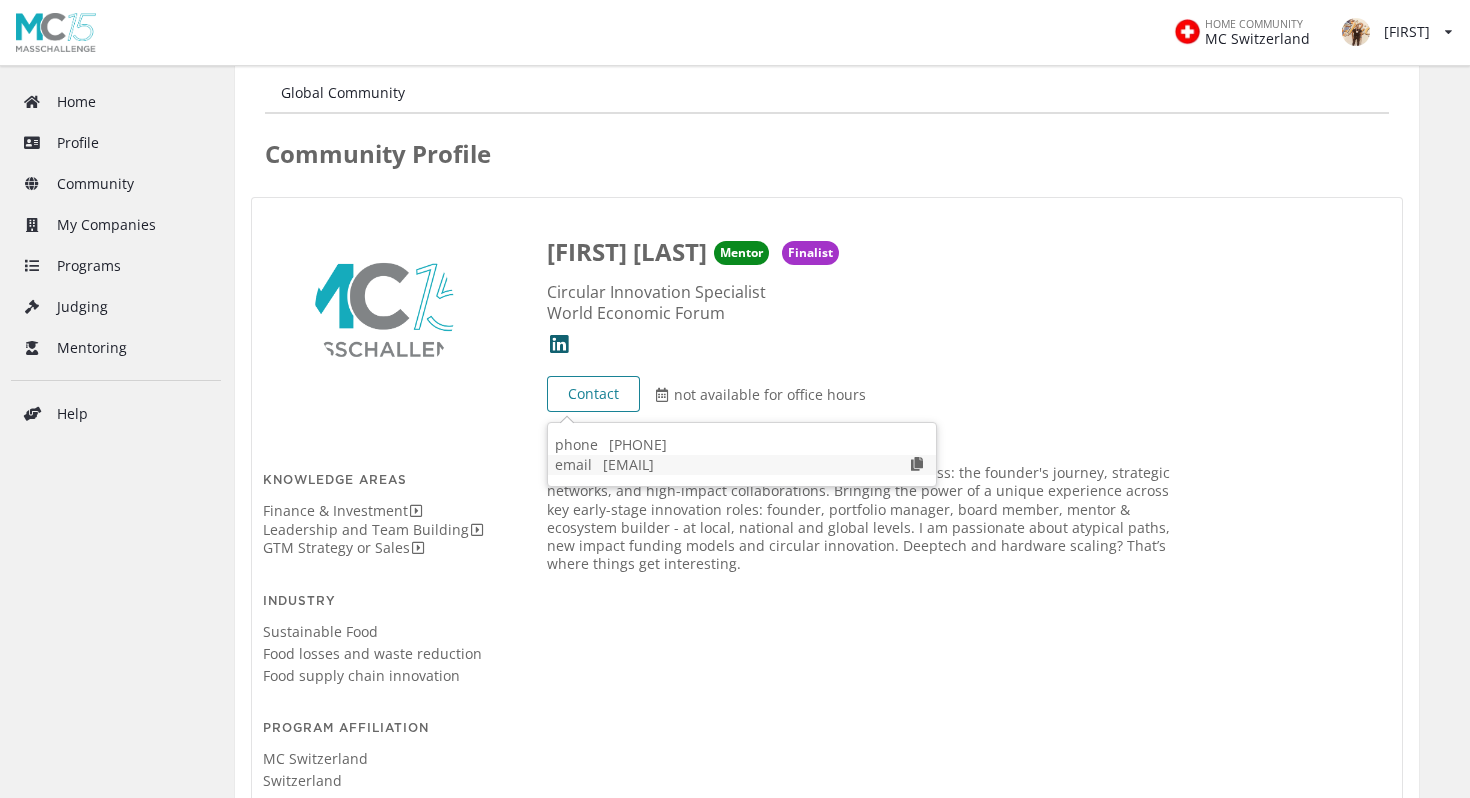 click at bounding box center (917, 464) 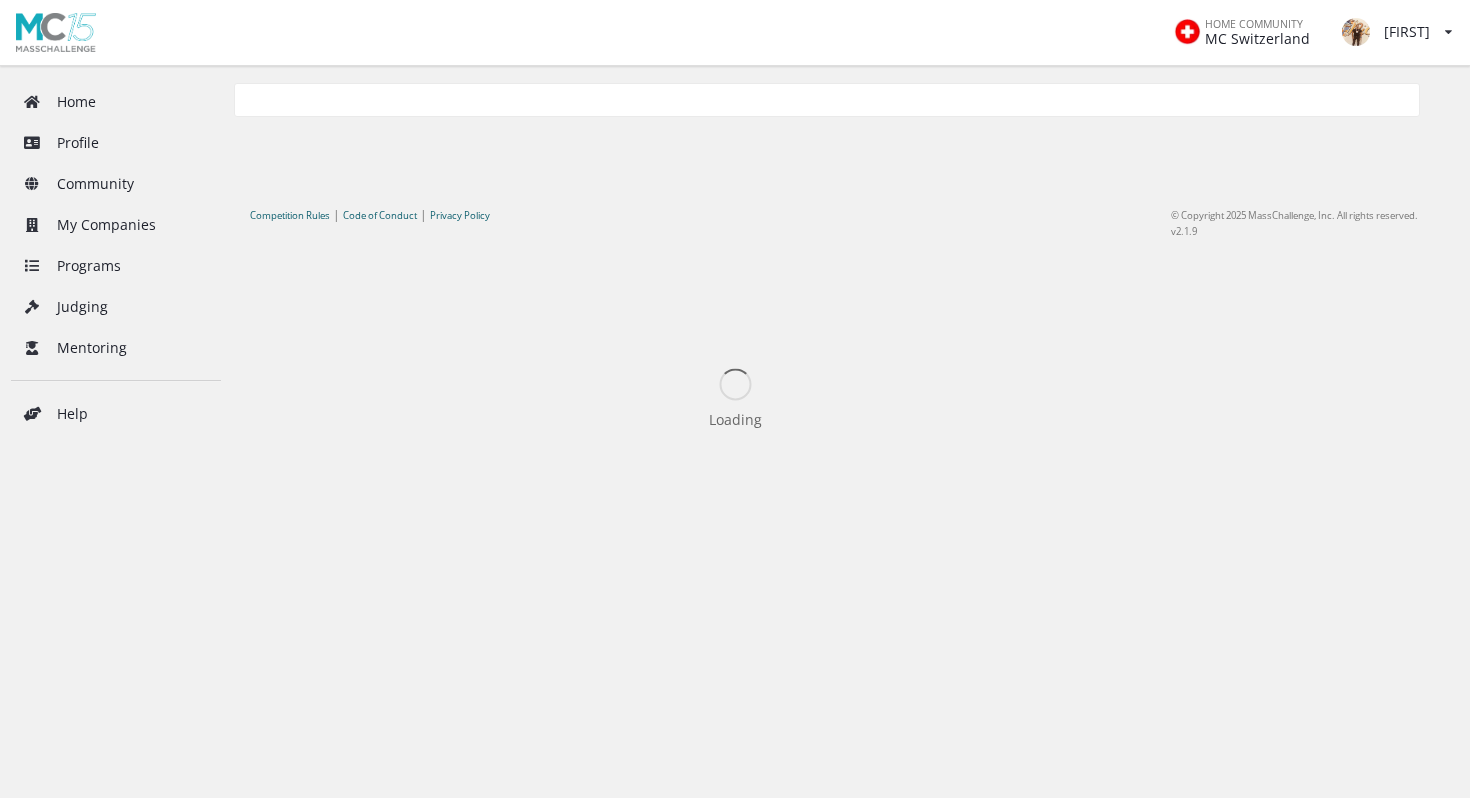 scroll, scrollTop: 0, scrollLeft: 0, axis: both 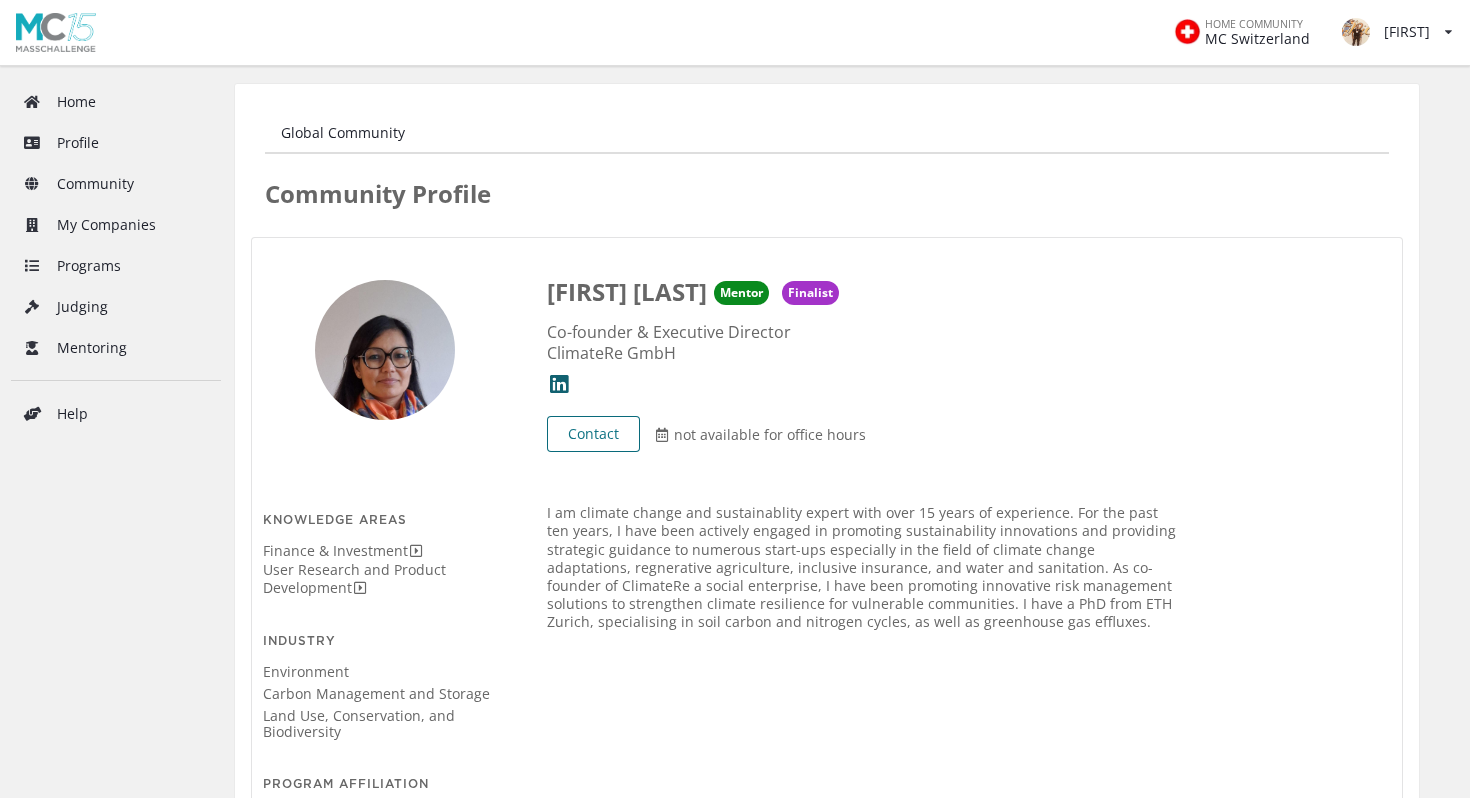 click on "Contact" at bounding box center [593, 434] 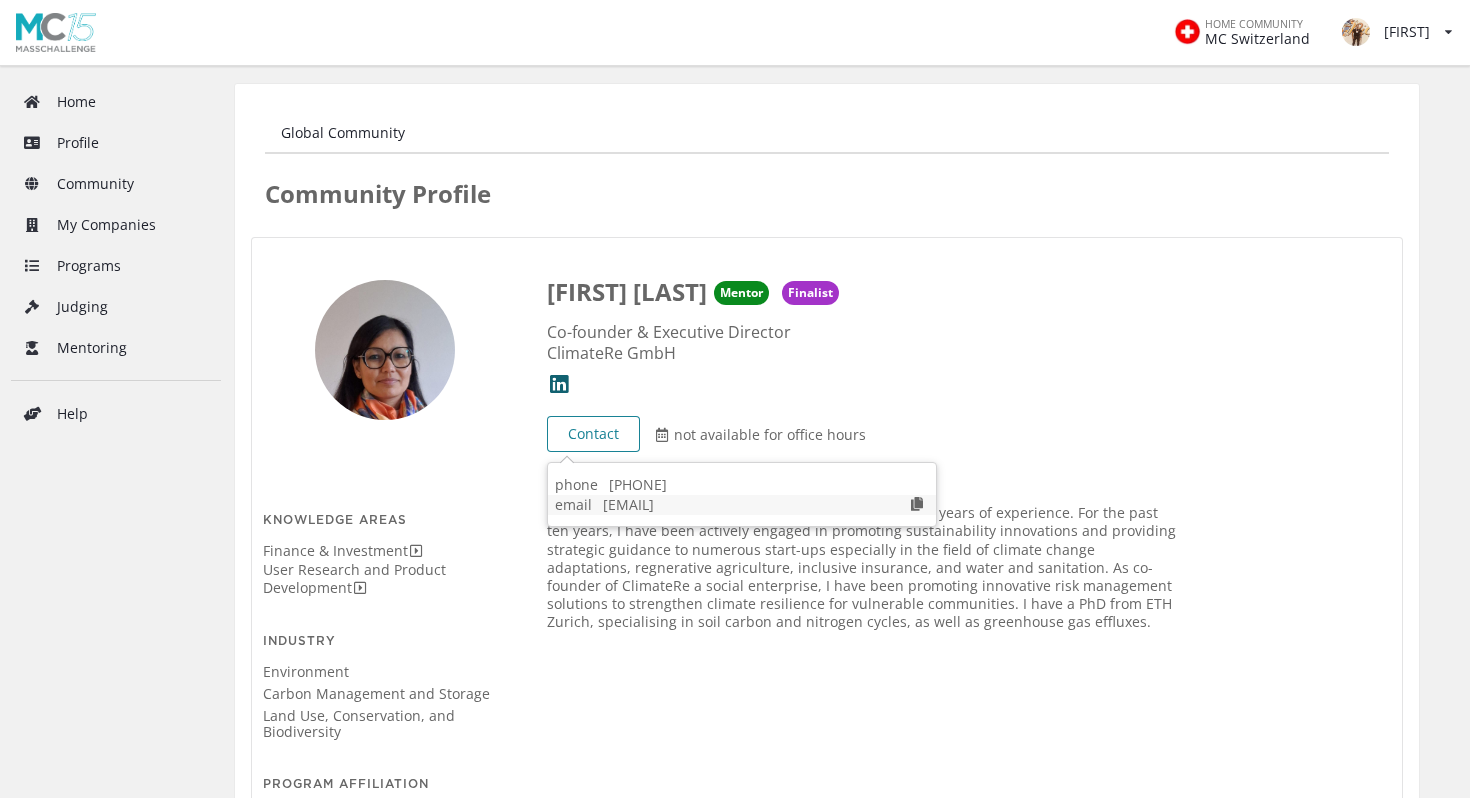 click at bounding box center [917, 504] 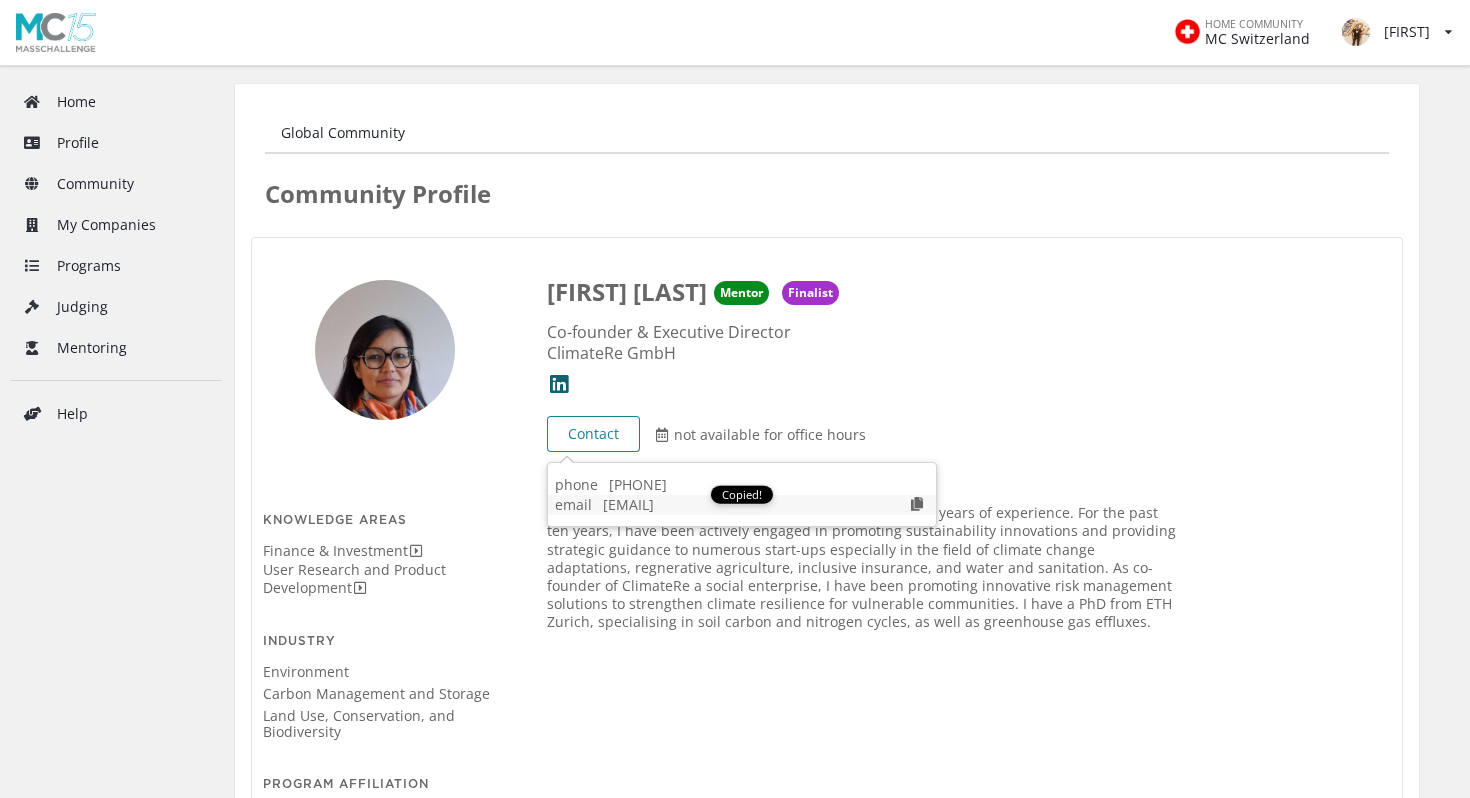 click at bounding box center [917, 504] 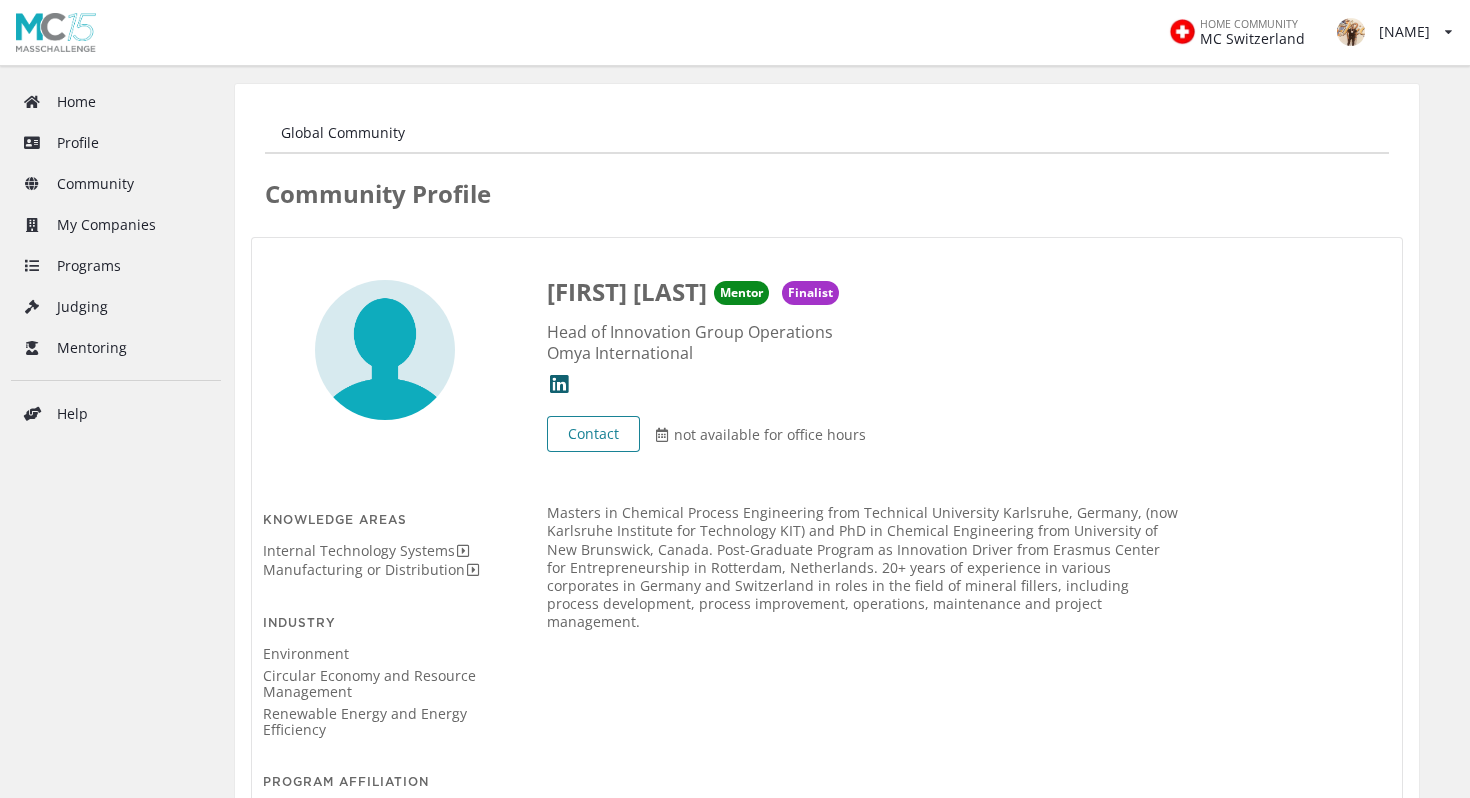 scroll, scrollTop: 0, scrollLeft: 0, axis: both 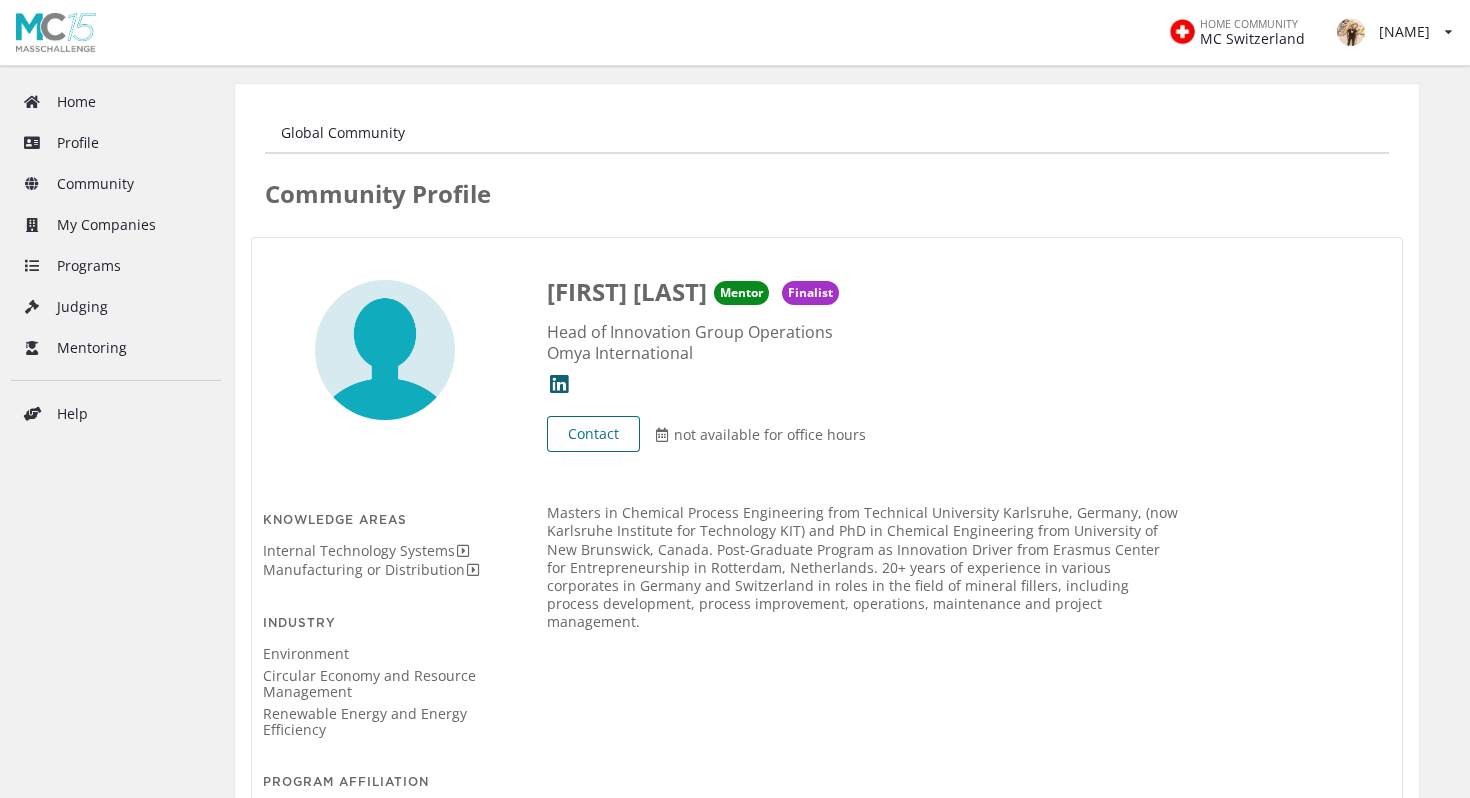 click on "Contact" at bounding box center [593, 434] 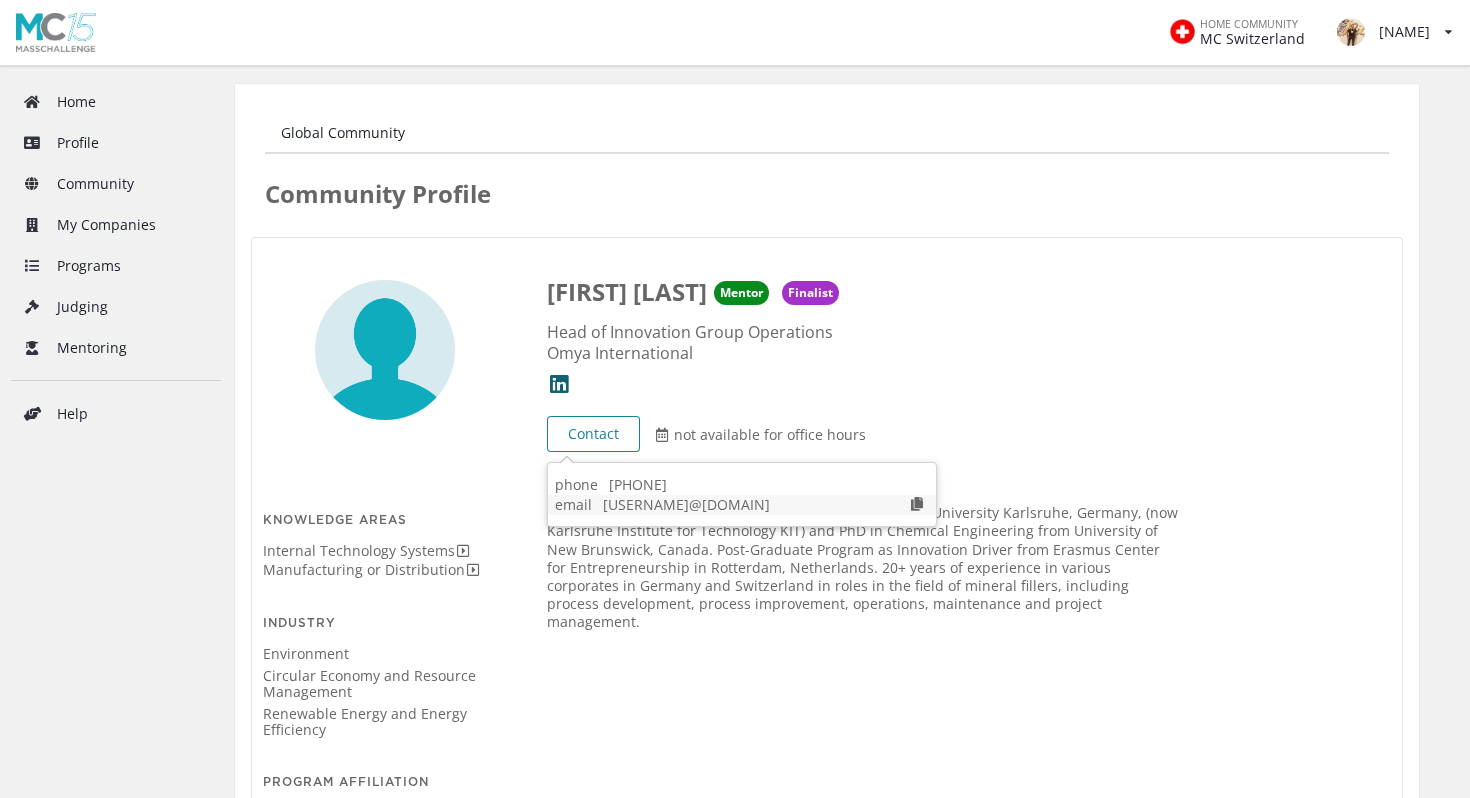 click at bounding box center [917, 504] 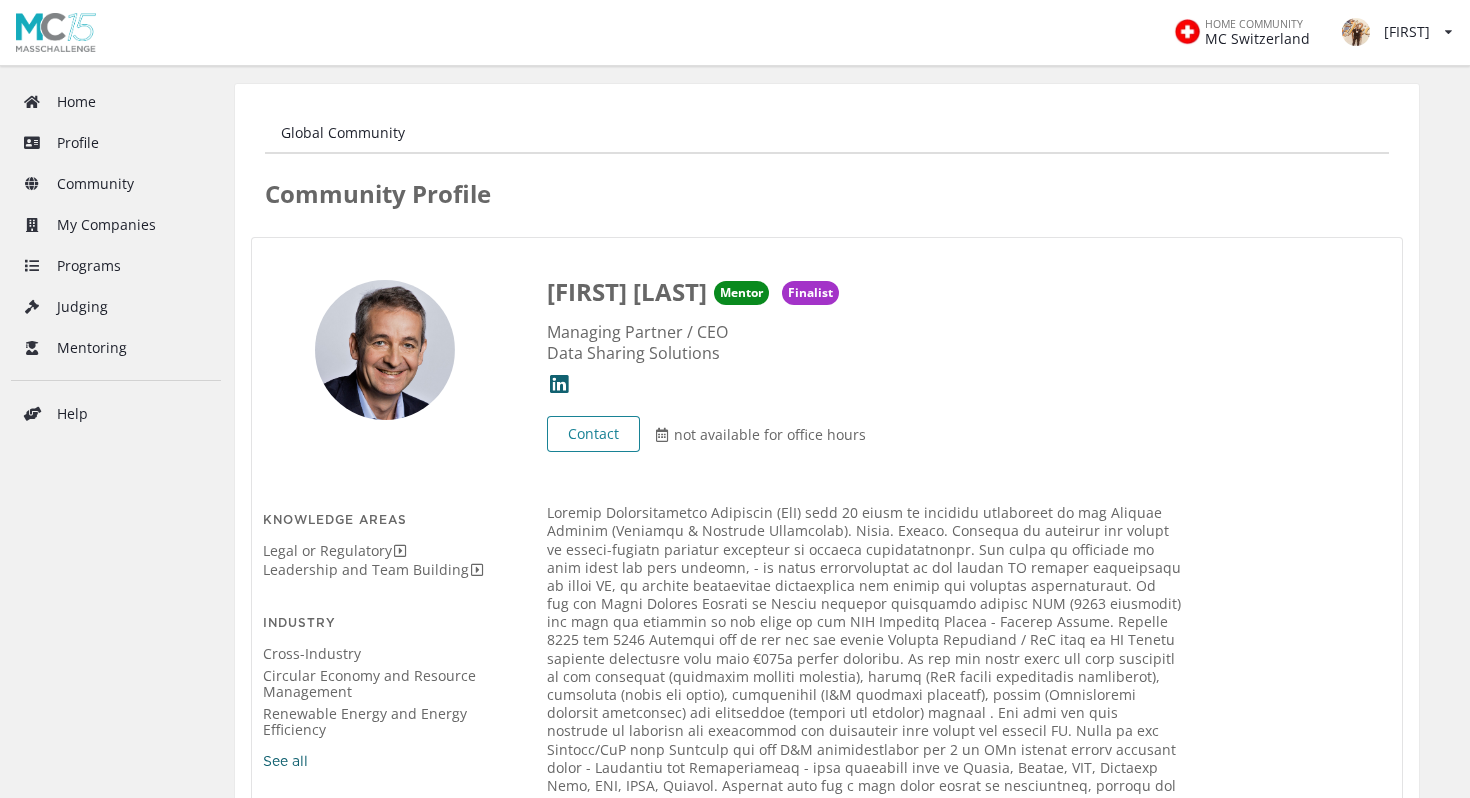scroll, scrollTop: 112, scrollLeft: 0, axis: vertical 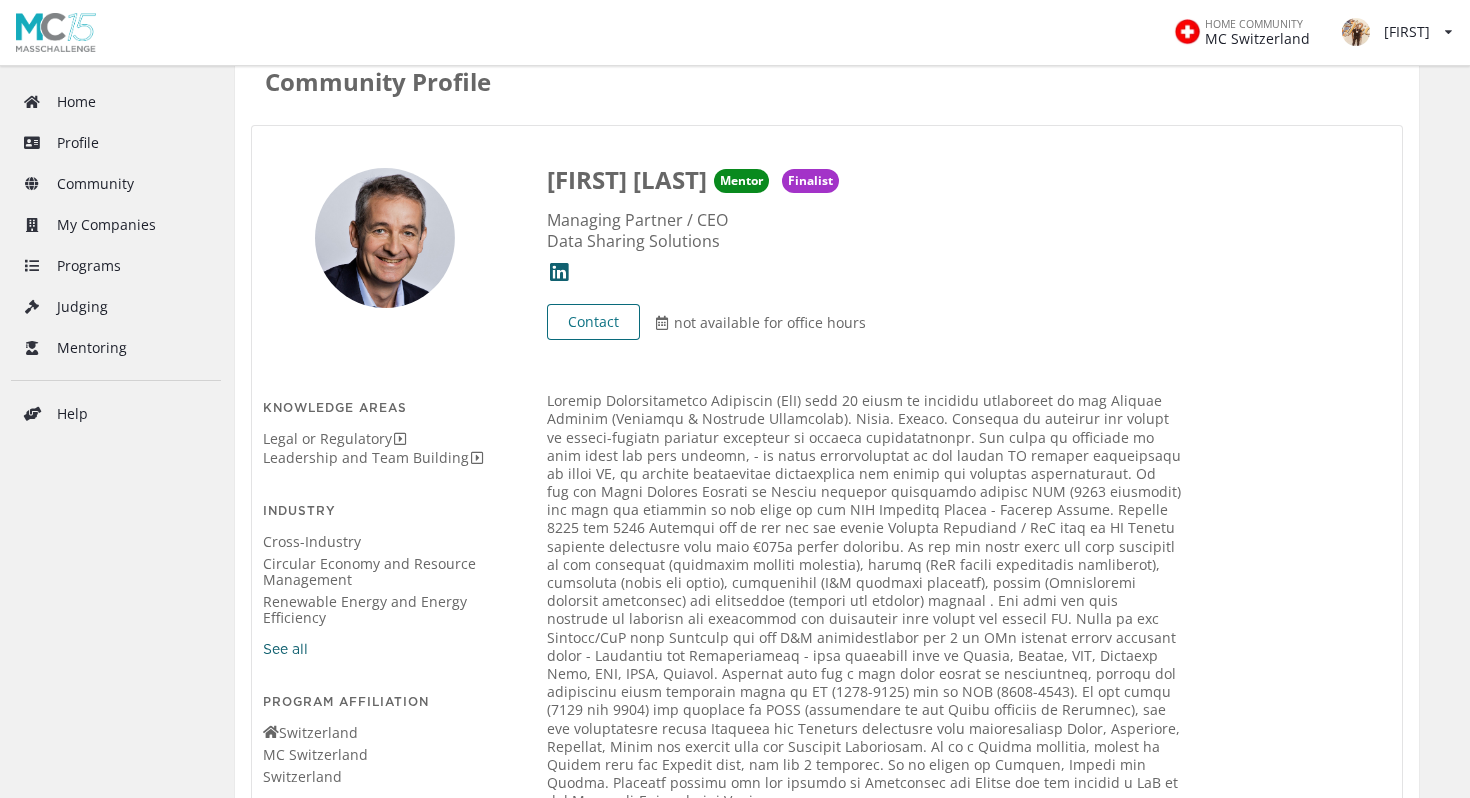 click on "Contact" at bounding box center (593, 322) 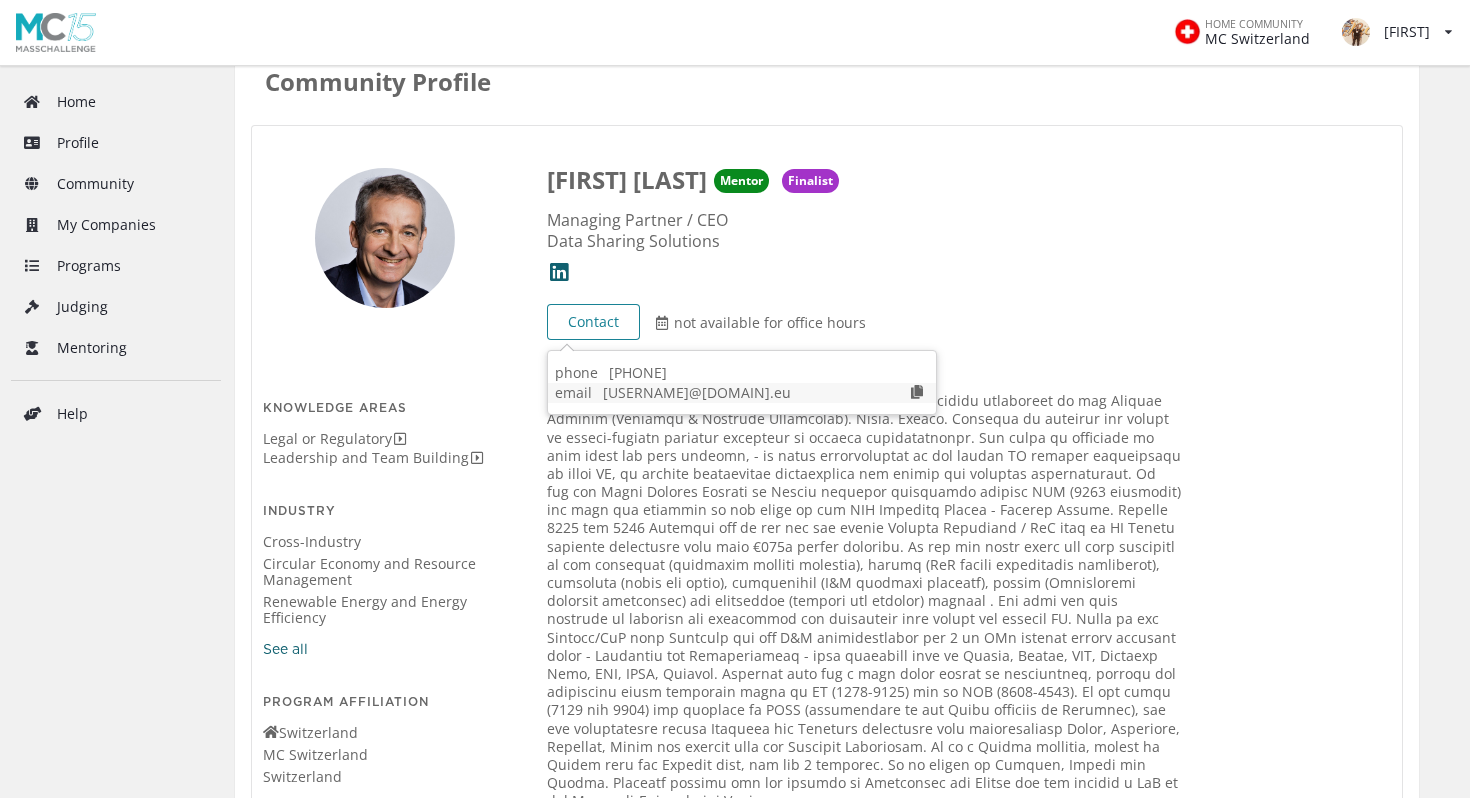 click at bounding box center (917, 392) 